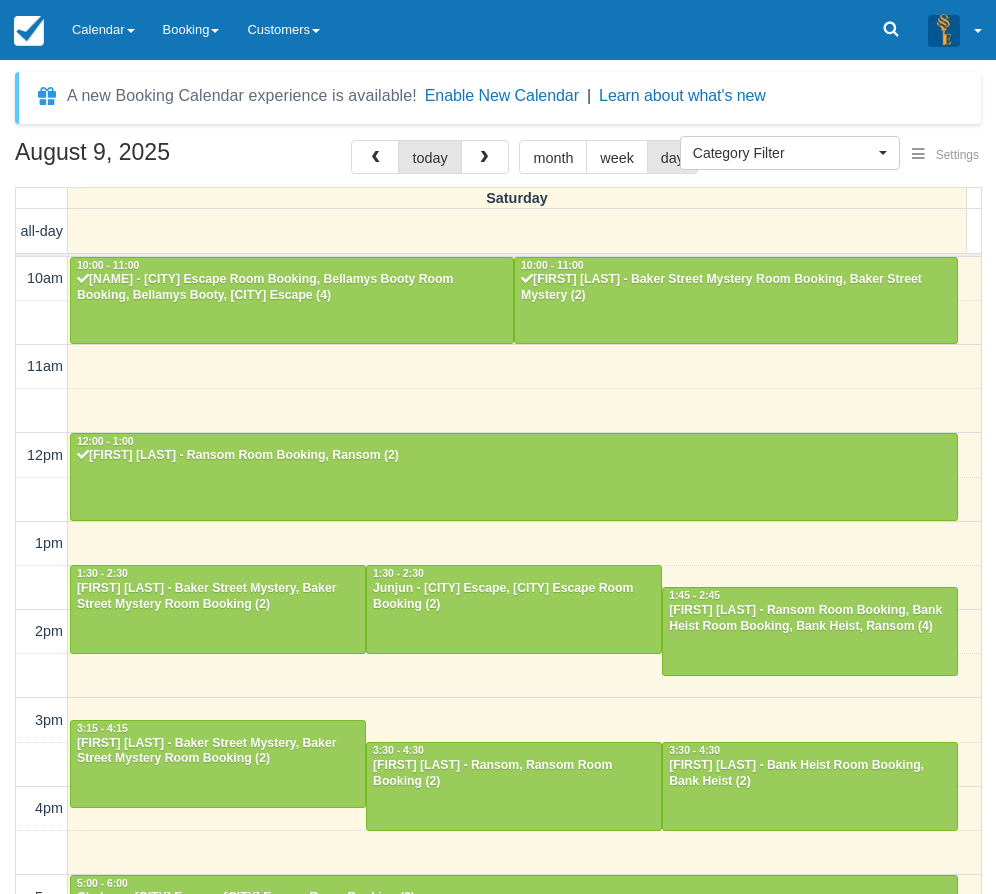 select 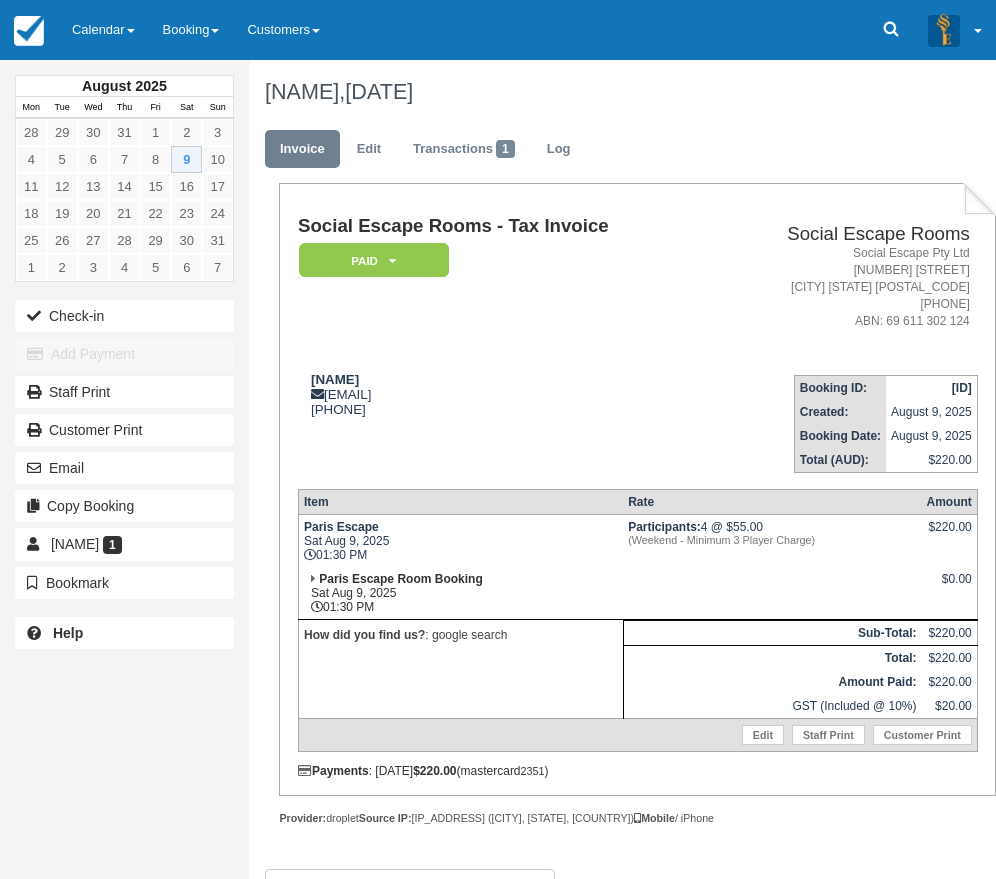 scroll, scrollTop: 0, scrollLeft: 0, axis: both 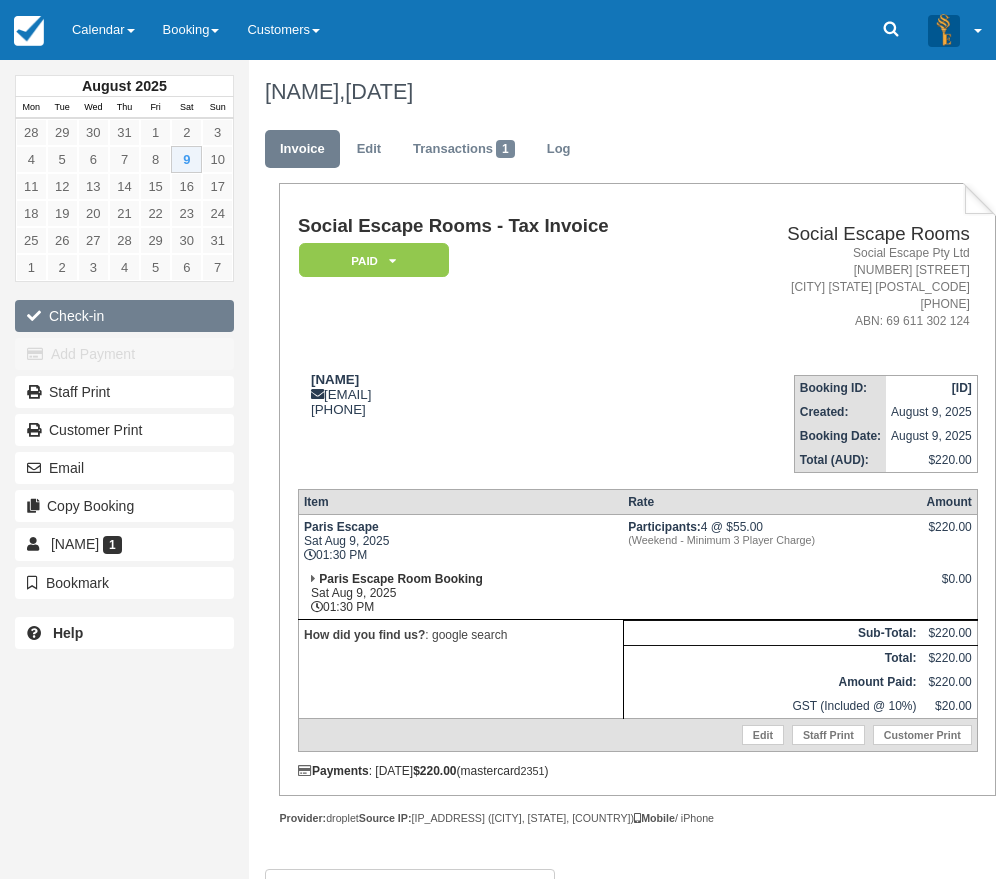 click on "Check-in" at bounding box center (124, 316) 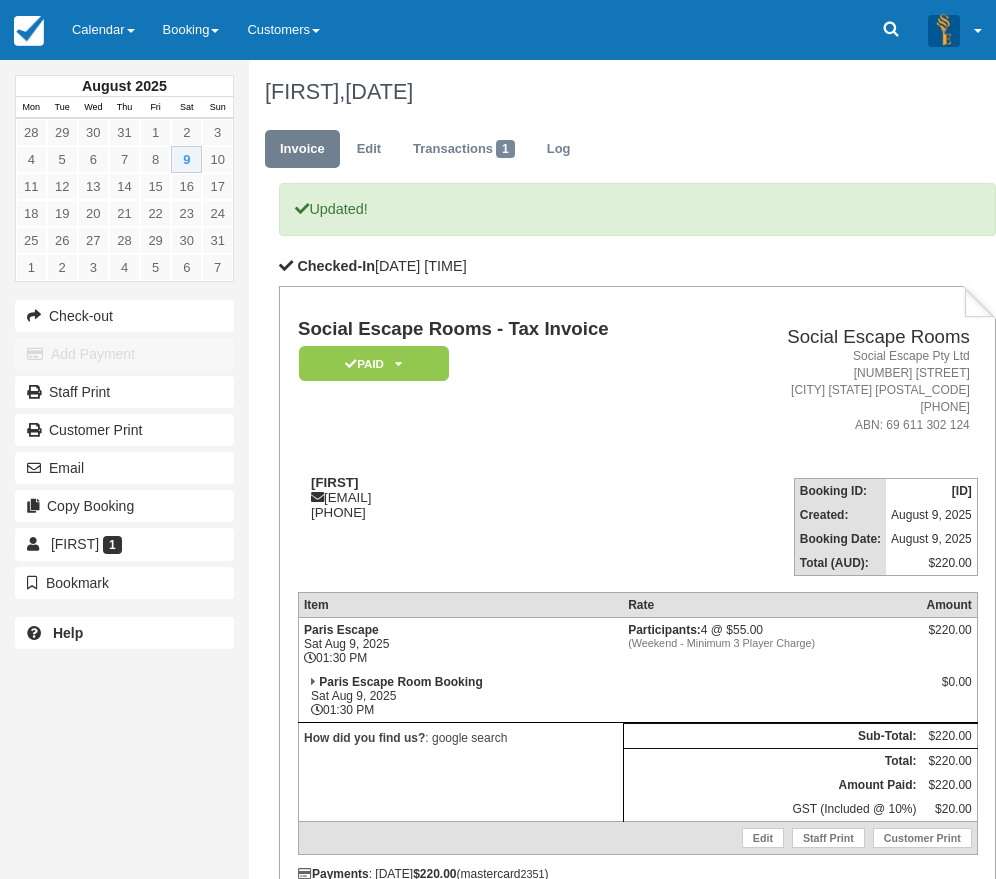 scroll, scrollTop: 0, scrollLeft: 0, axis: both 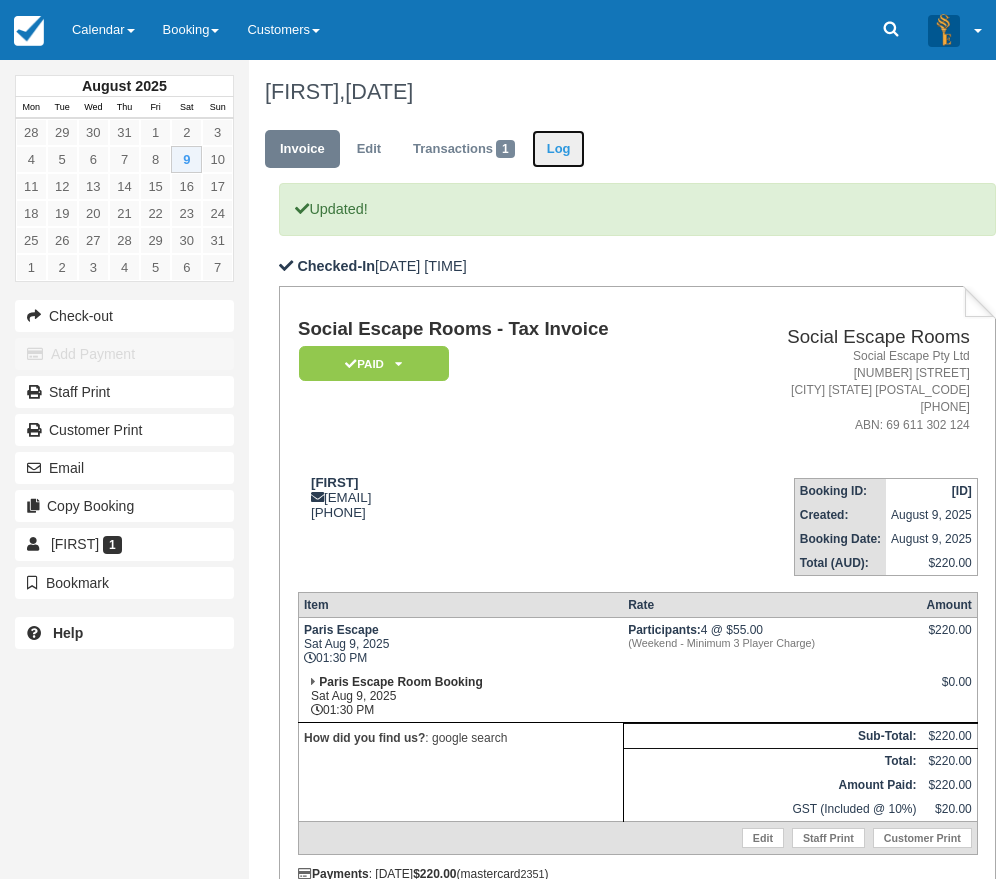 click on "Log" at bounding box center (559, 149) 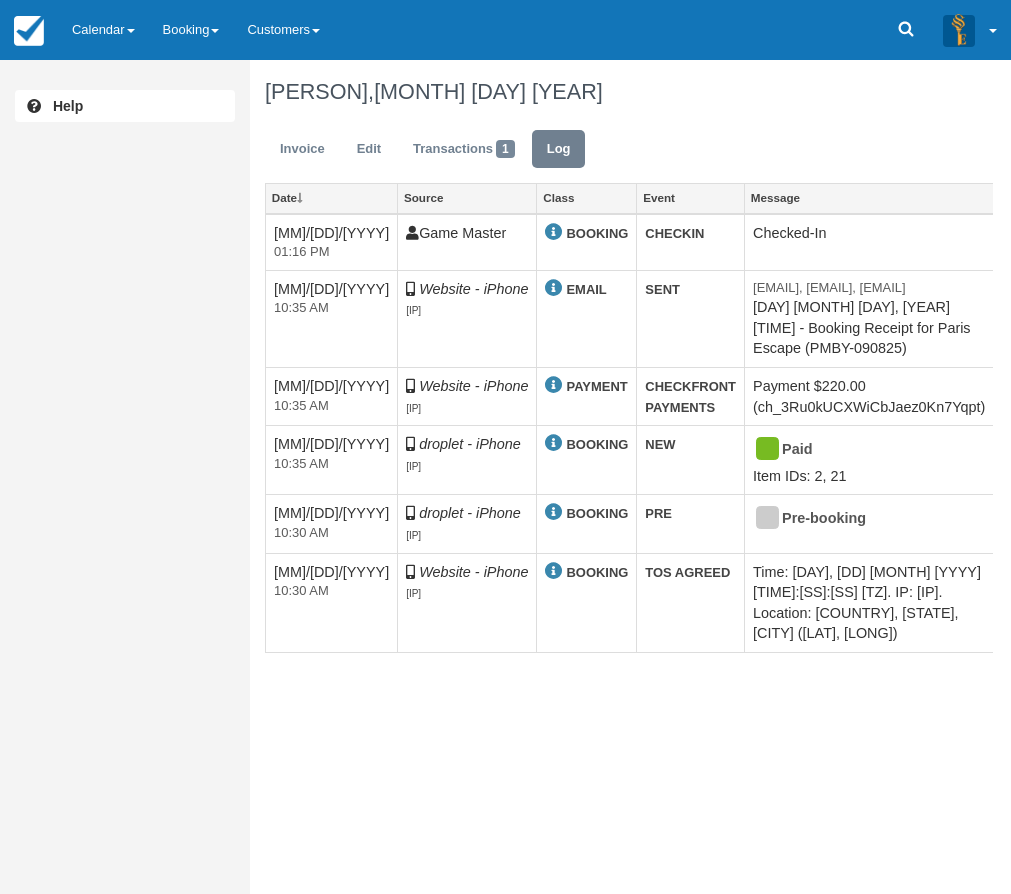 scroll, scrollTop: 0, scrollLeft: 0, axis: both 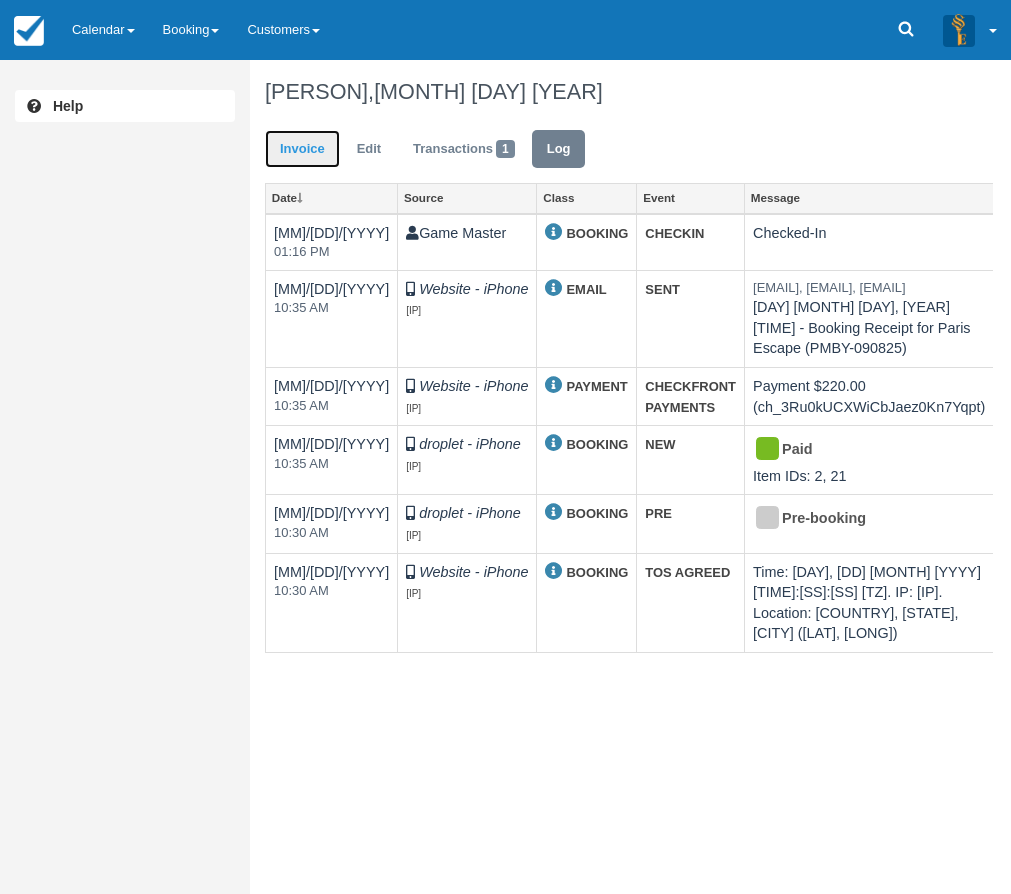 click on "Invoice" at bounding box center [302, 149] 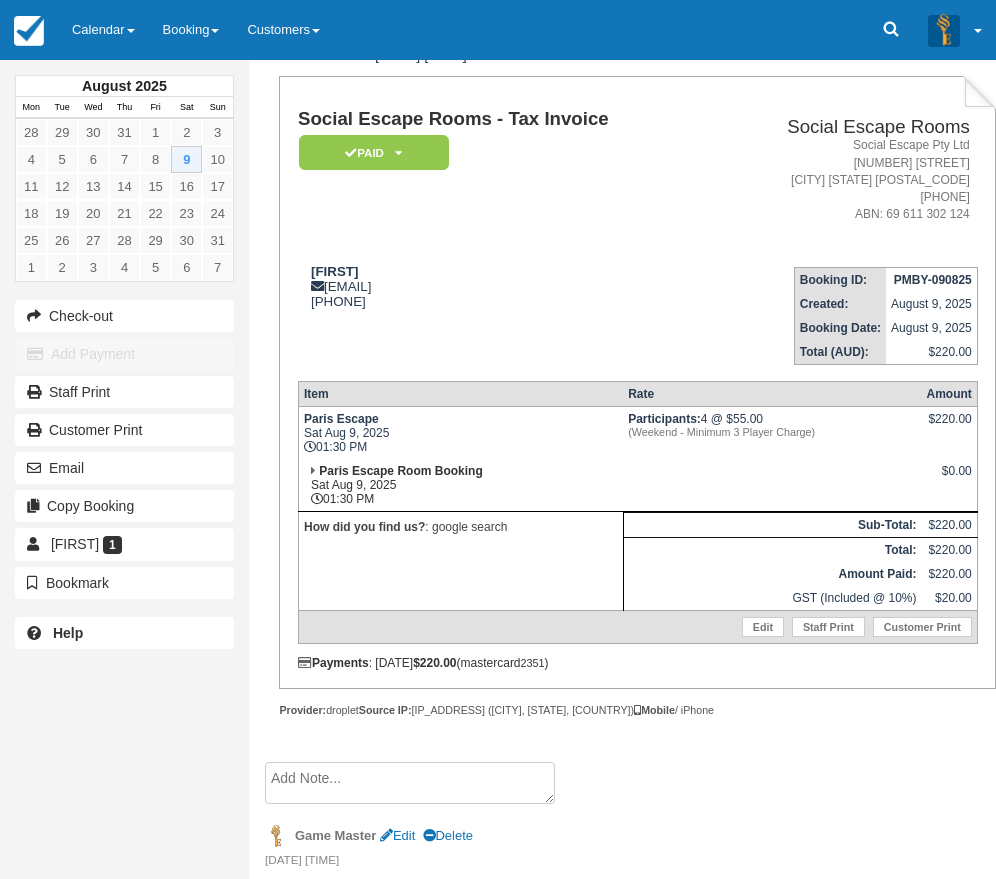 scroll, scrollTop: 167, scrollLeft: 0, axis: vertical 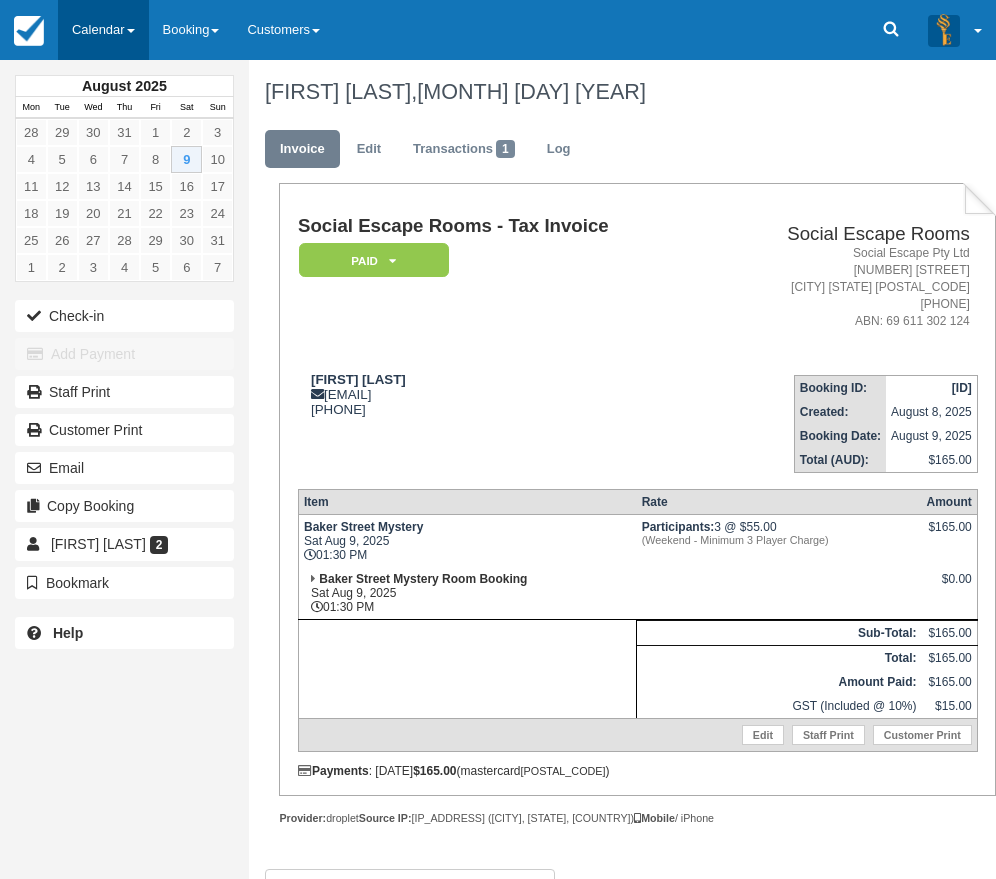 click on "Calendar" at bounding box center [103, 30] 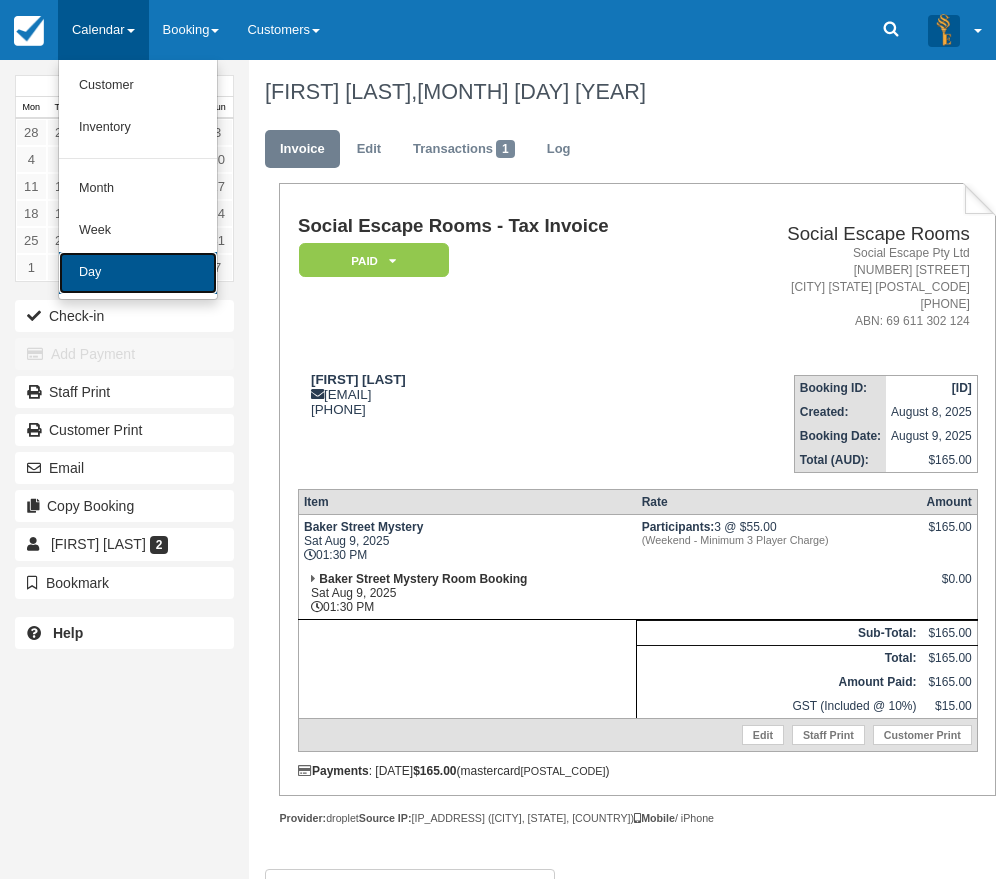 click on "Day" at bounding box center [138, 273] 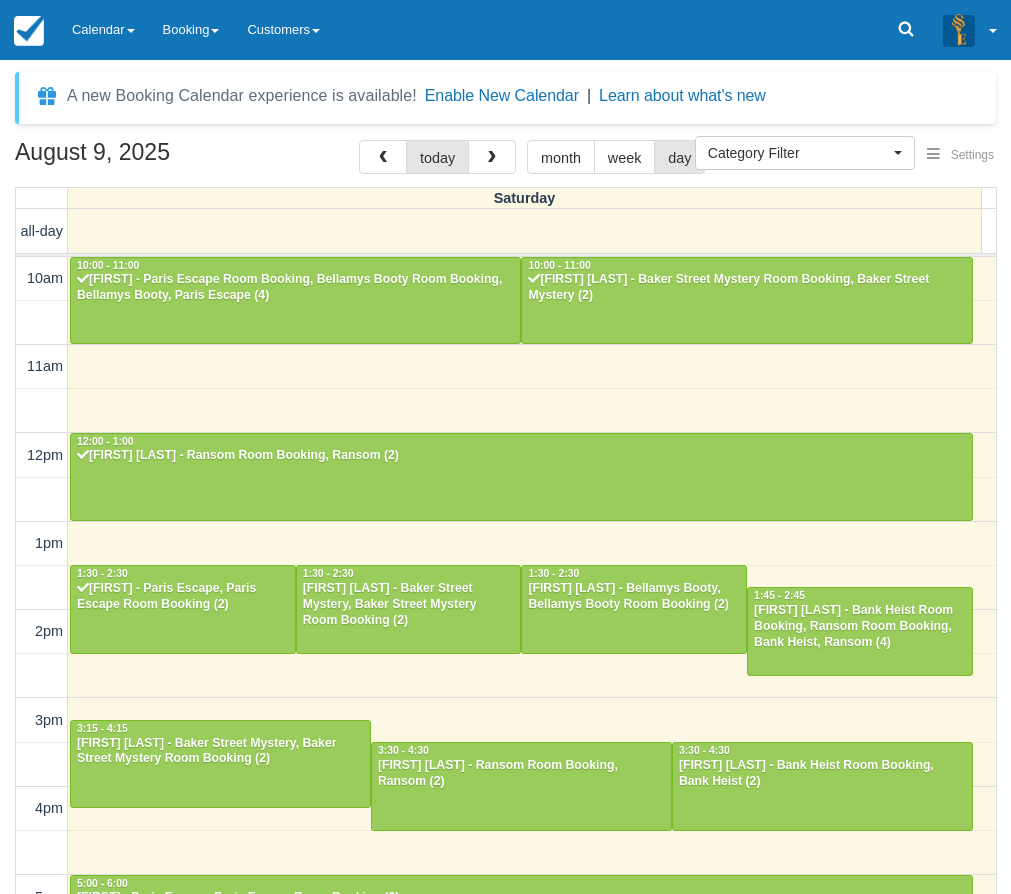 select 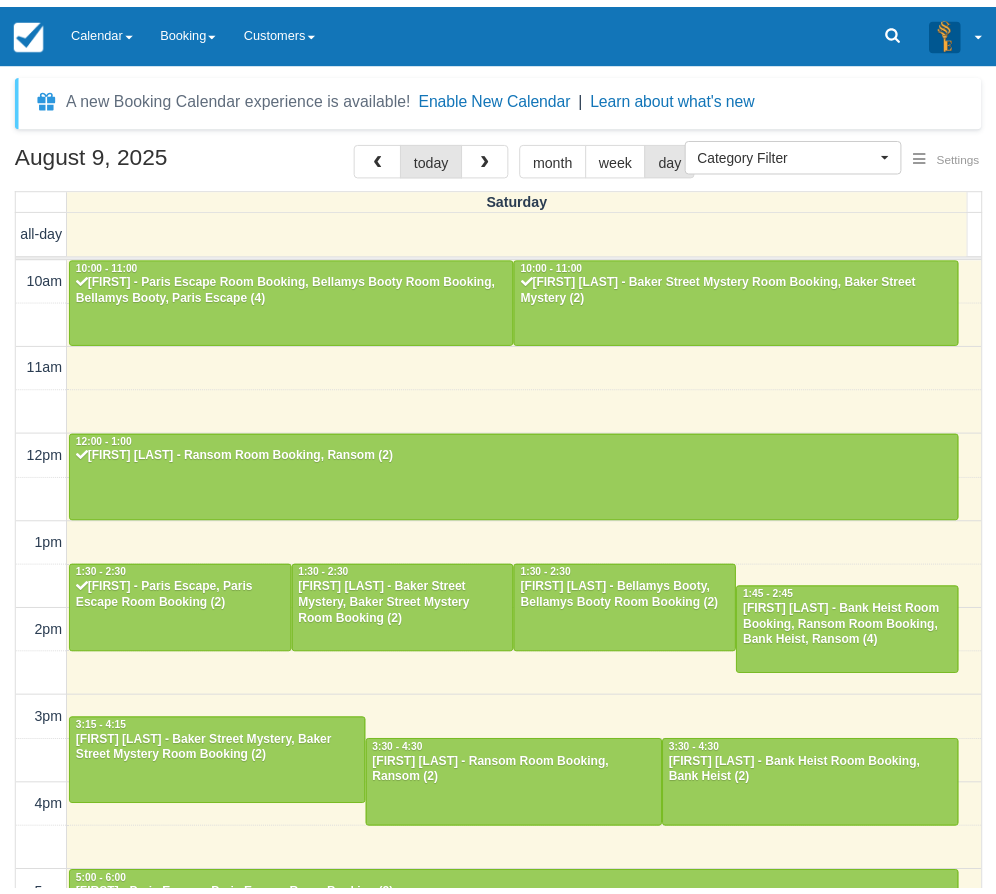 scroll, scrollTop: 0, scrollLeft: 0, axis: both 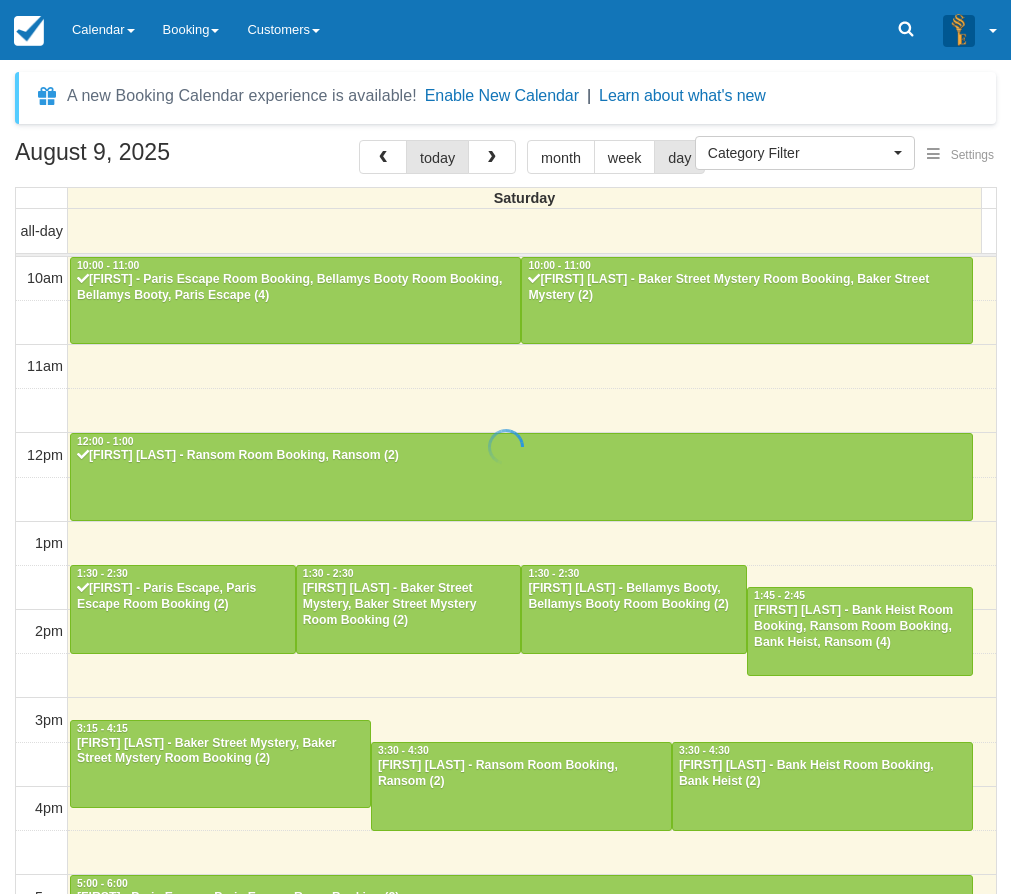 select 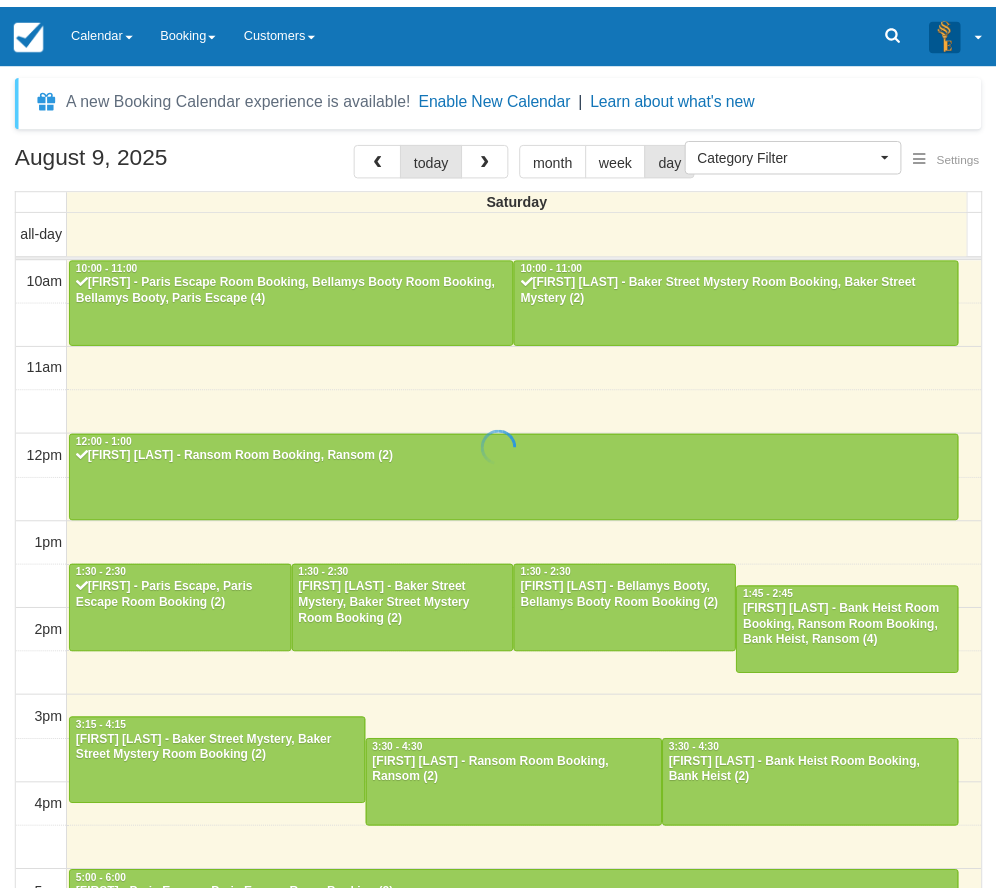 scroll, scrollTop: 0, scrollLeft: 0, axis: both 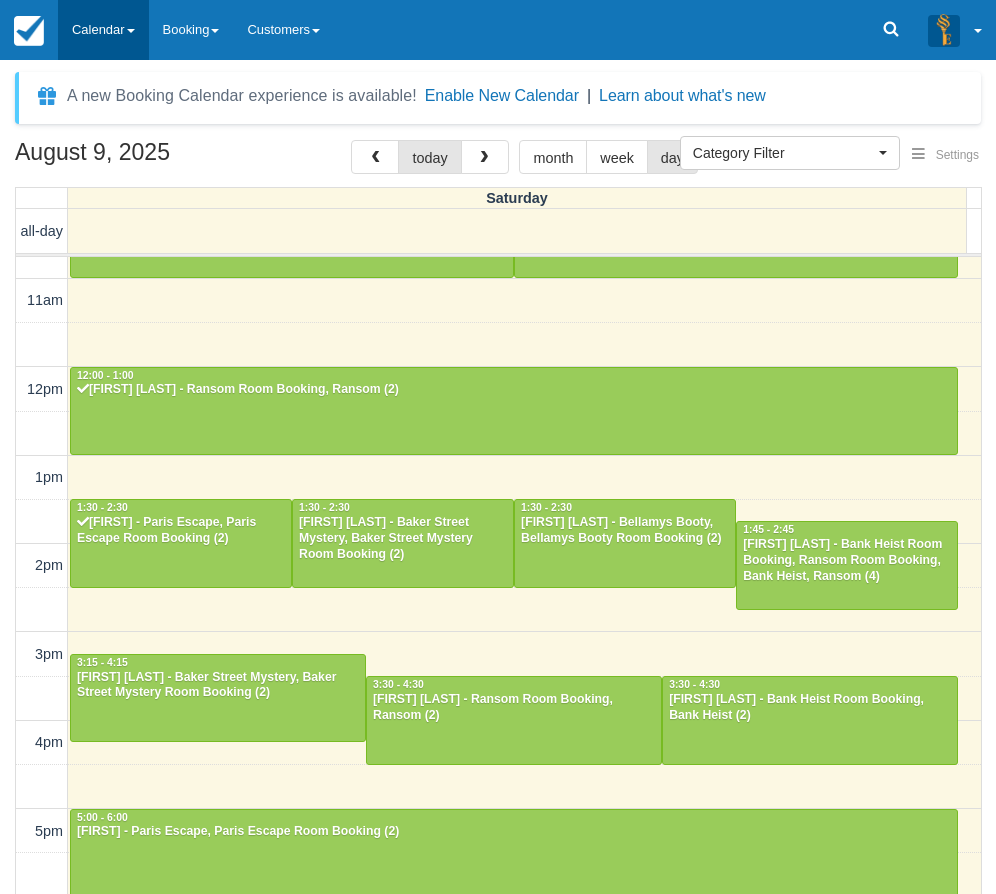 click on "Calendar" at bounding box center [103, 30] 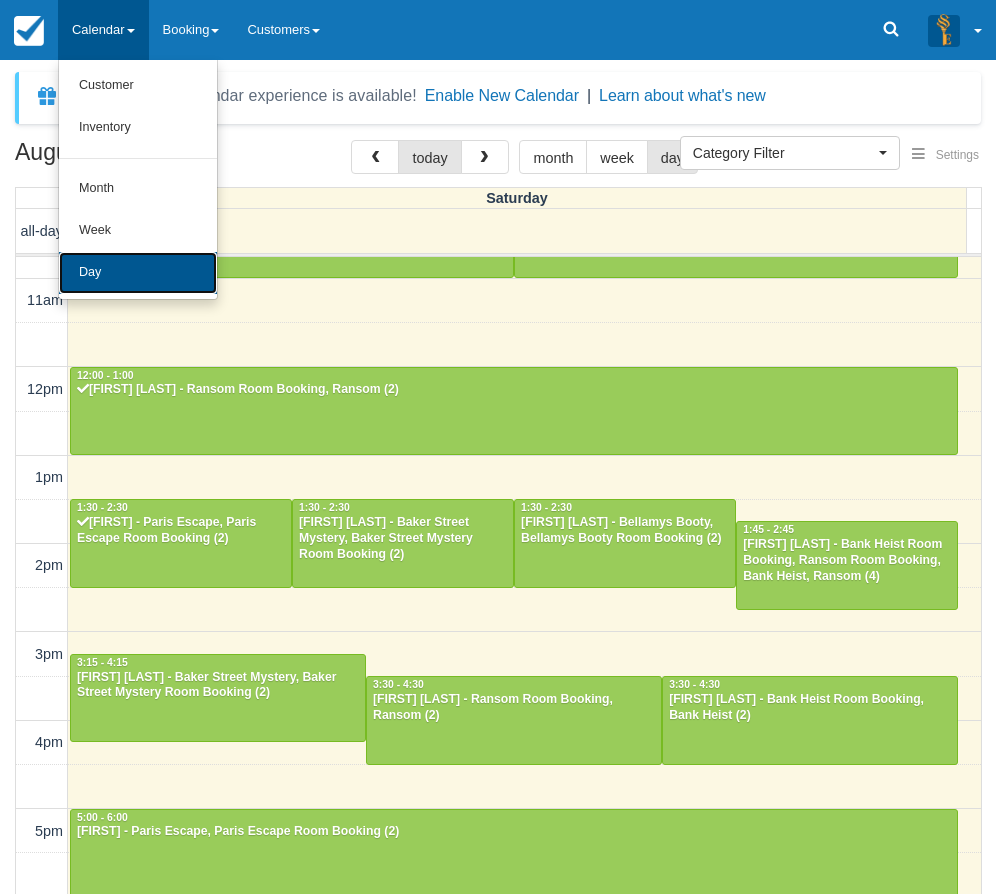 click on "Day" at bounding box center [138, 273] 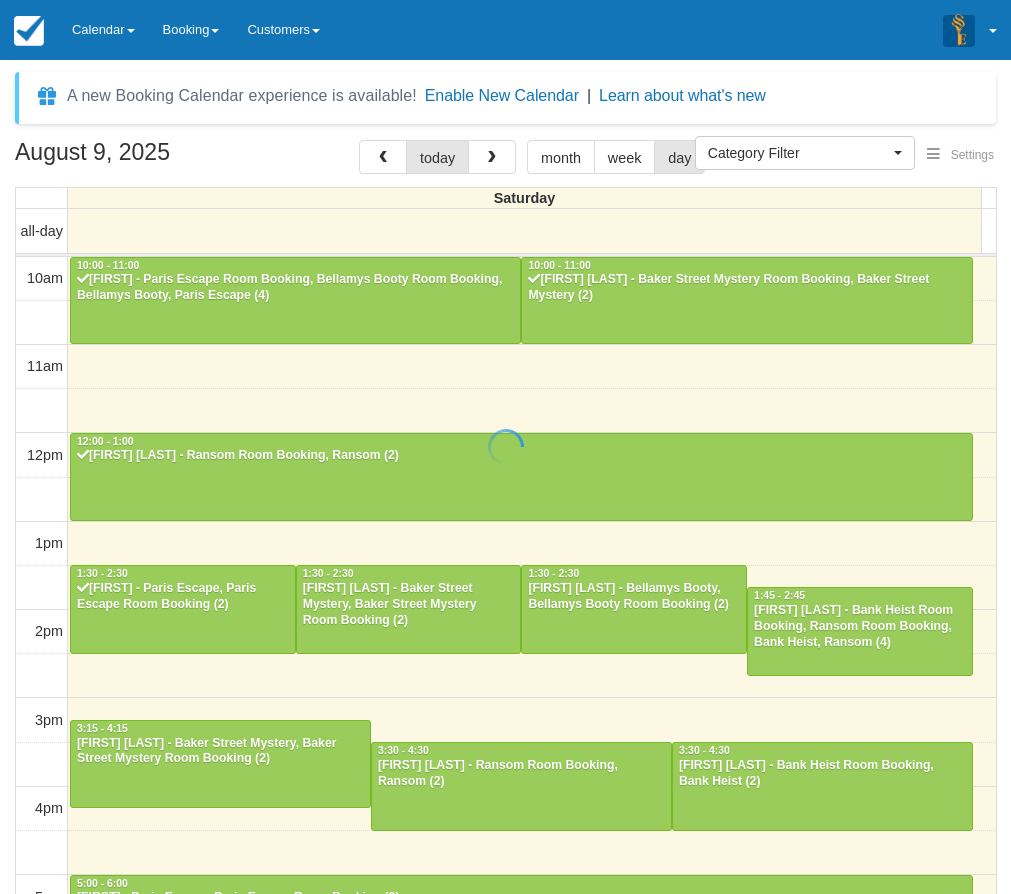select 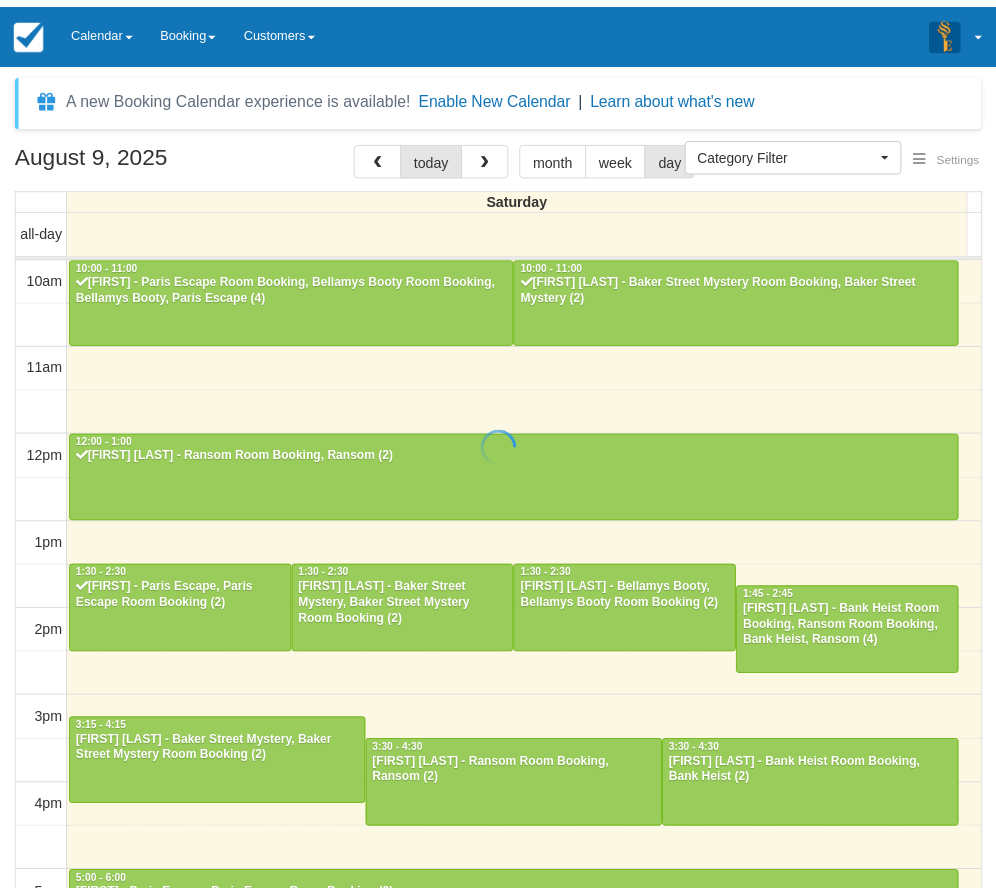 scroll, scrollTop: 0, scrollLeft: 0, axis: both 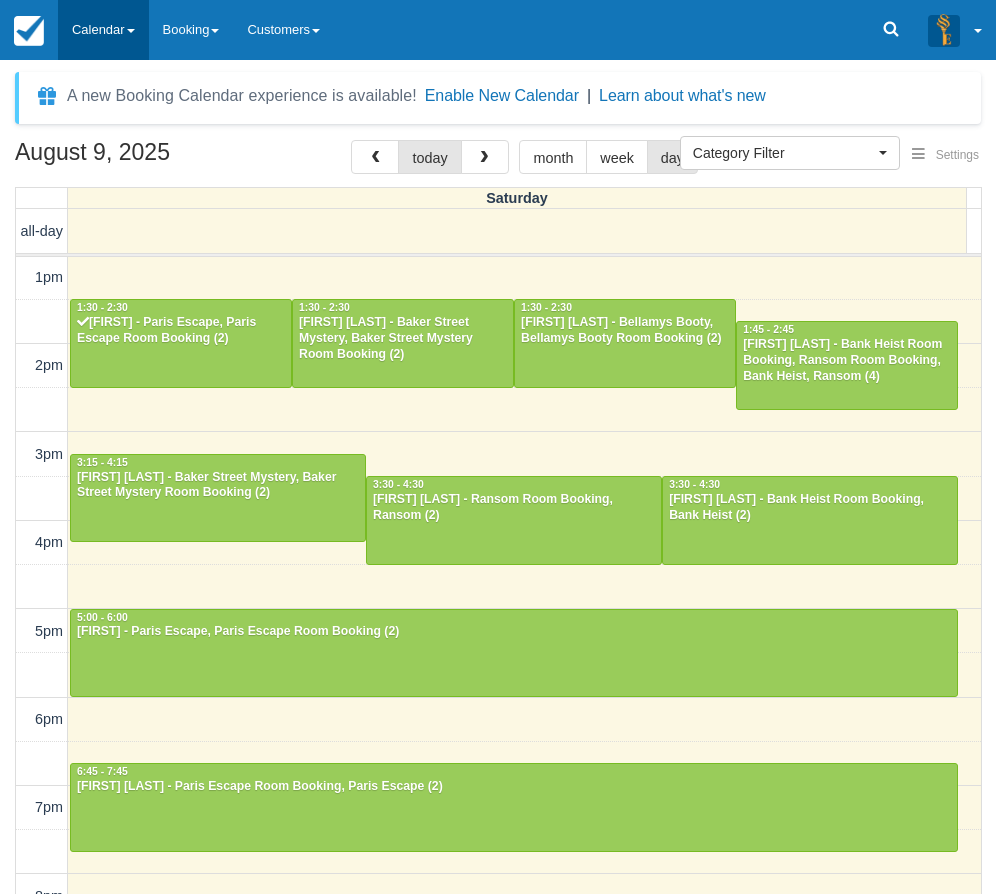 click on "Calendar" at bounding box center (103, 30) 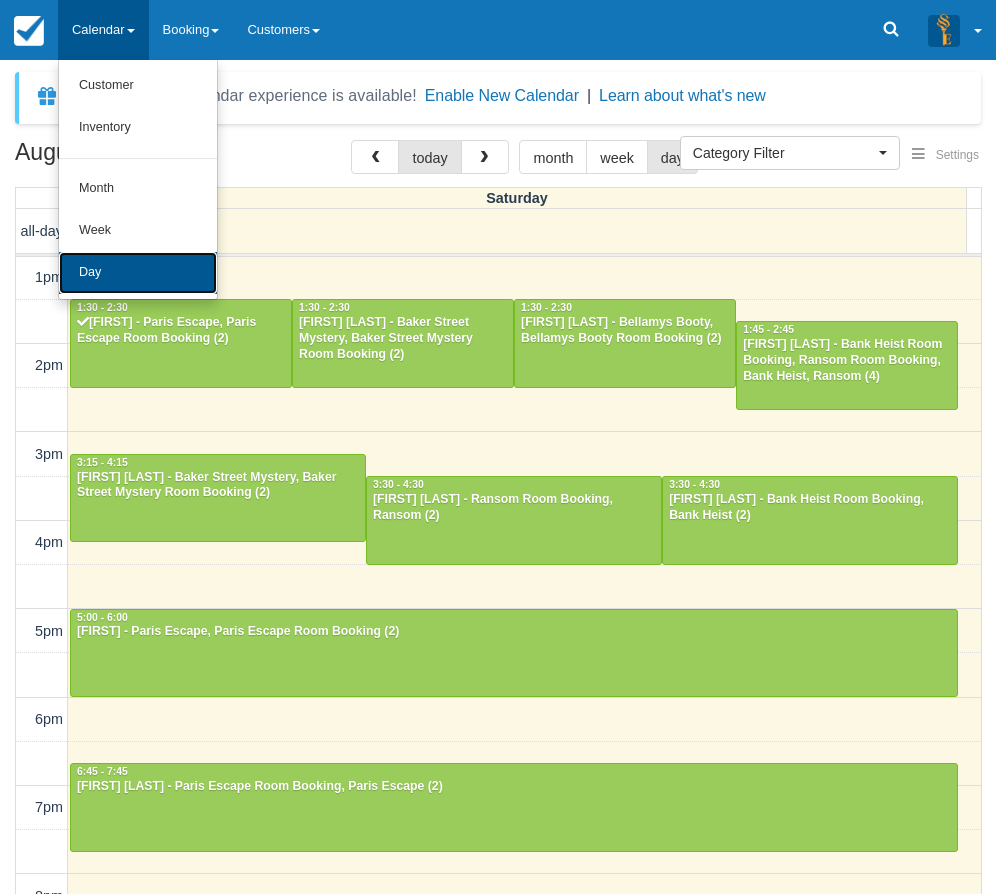 click on "Day" at bounding box center (138, 273) 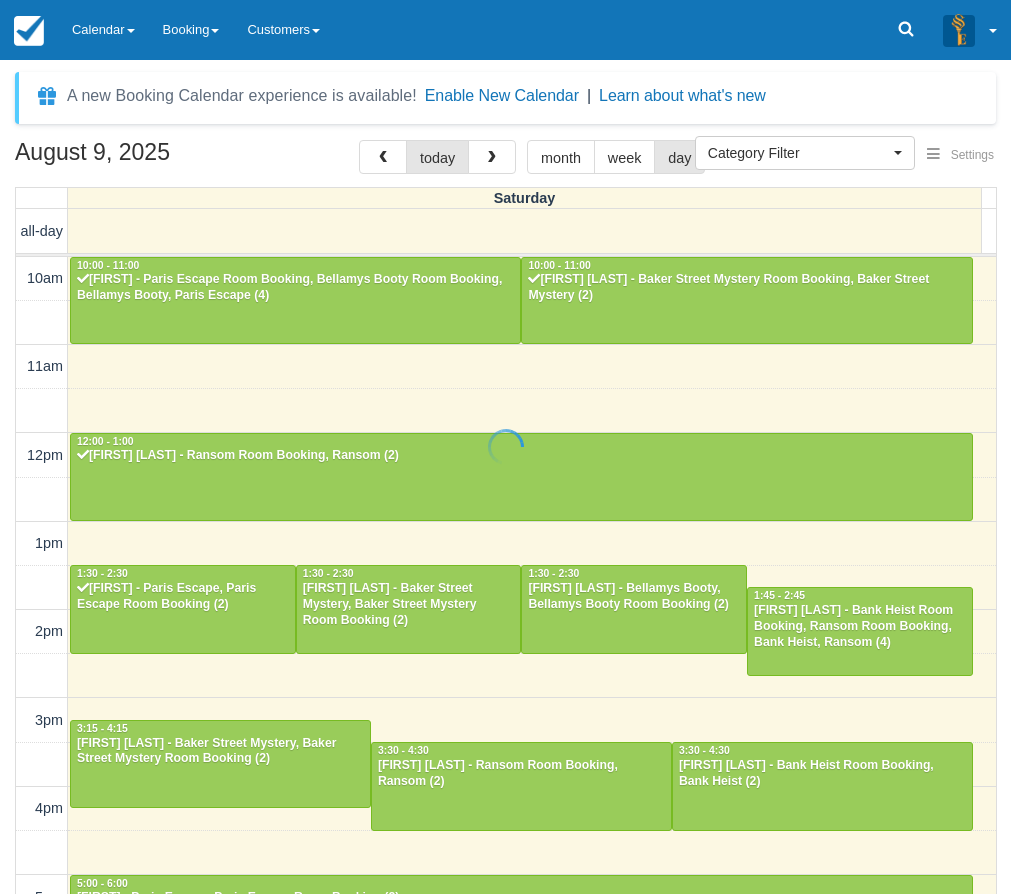 select 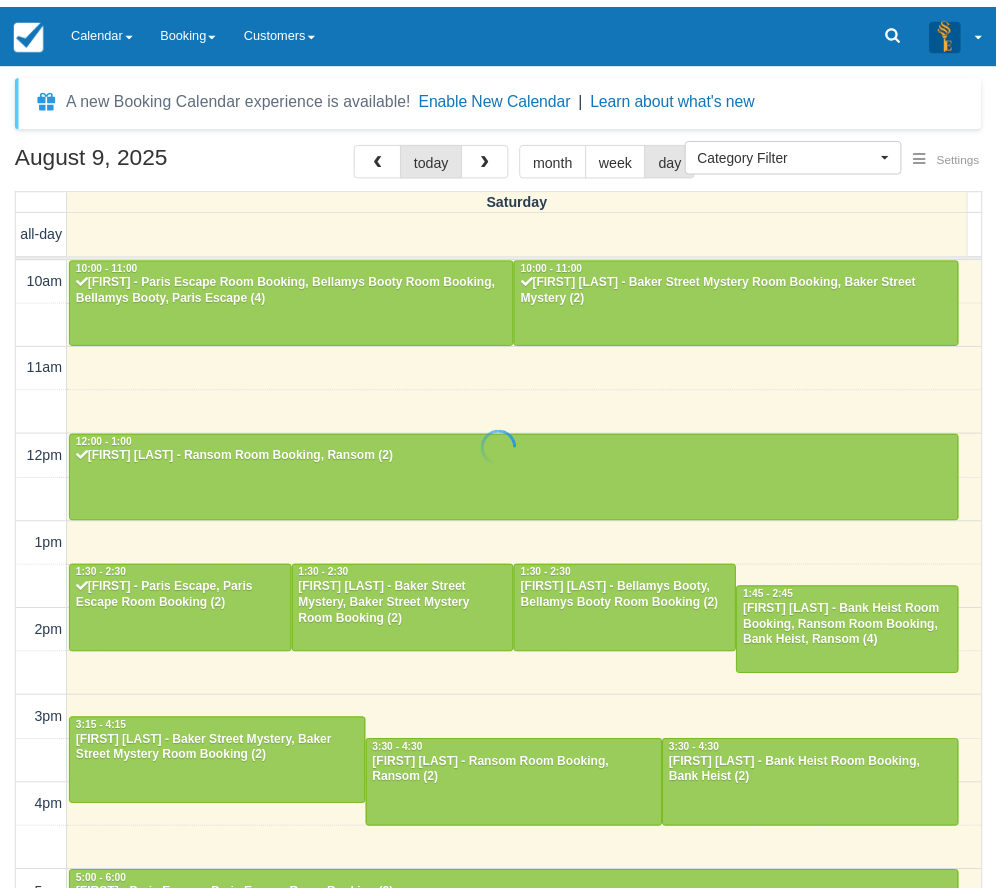 scroll, scrollTop: 0, scrollLeft: 0, axis: both 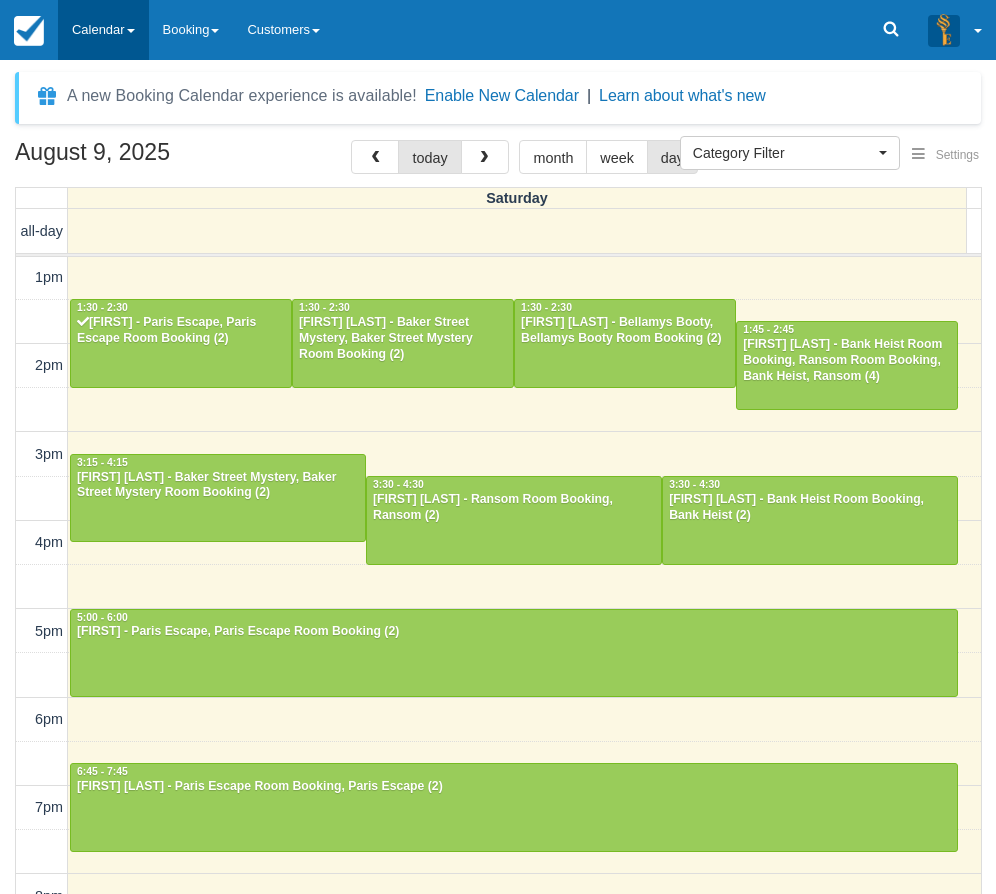 click on "Calendar" at bounding box center [103, 30] 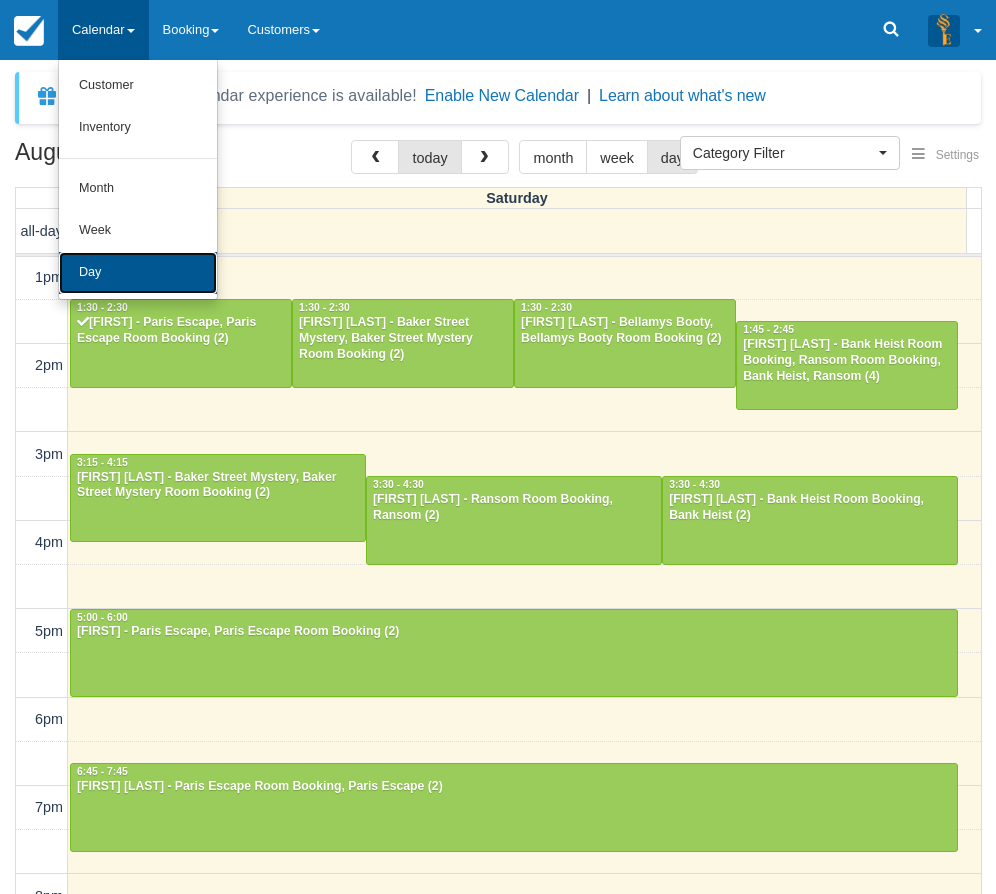 click on "Day" at bounding box center [138, 273] 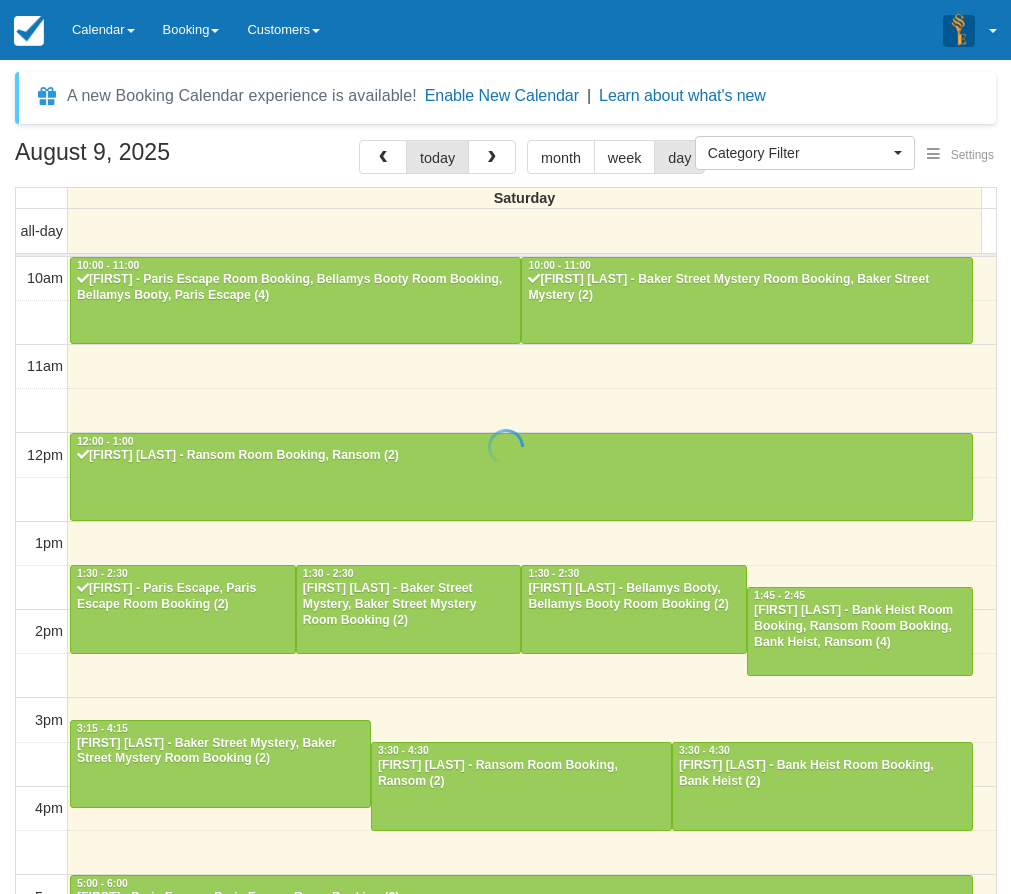 select 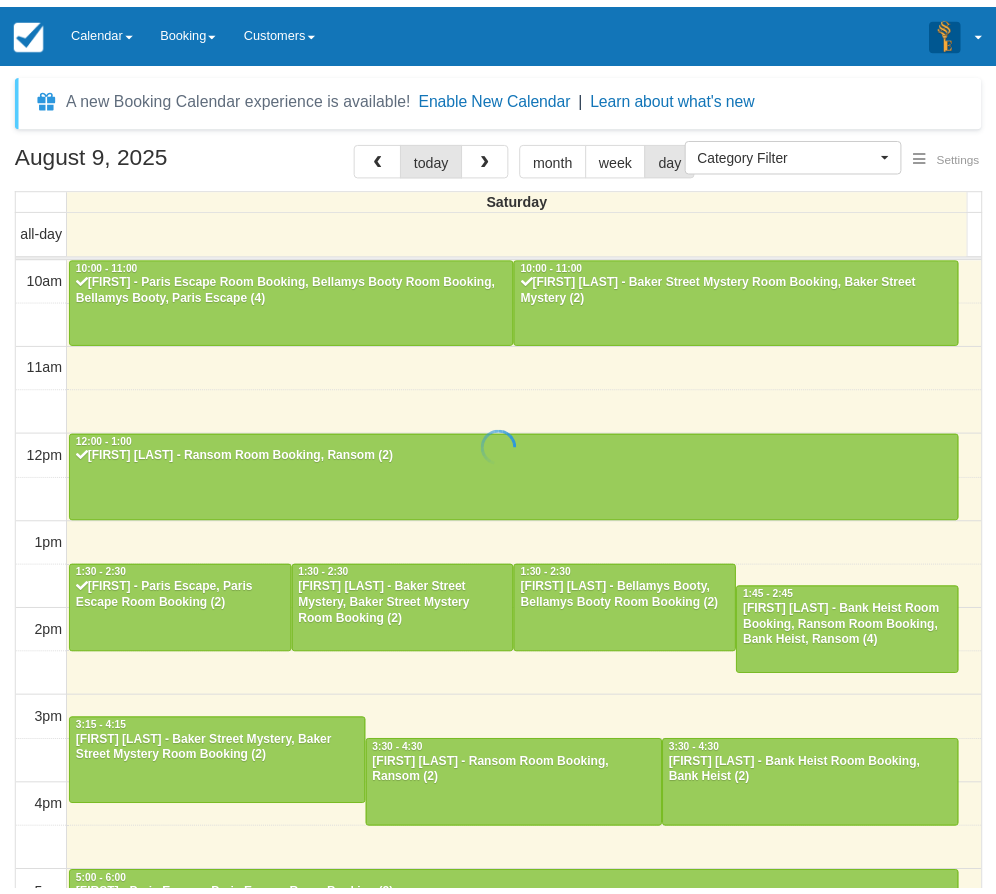 scroll, scrollTop: 0, scrollLeft: 0, axis: both 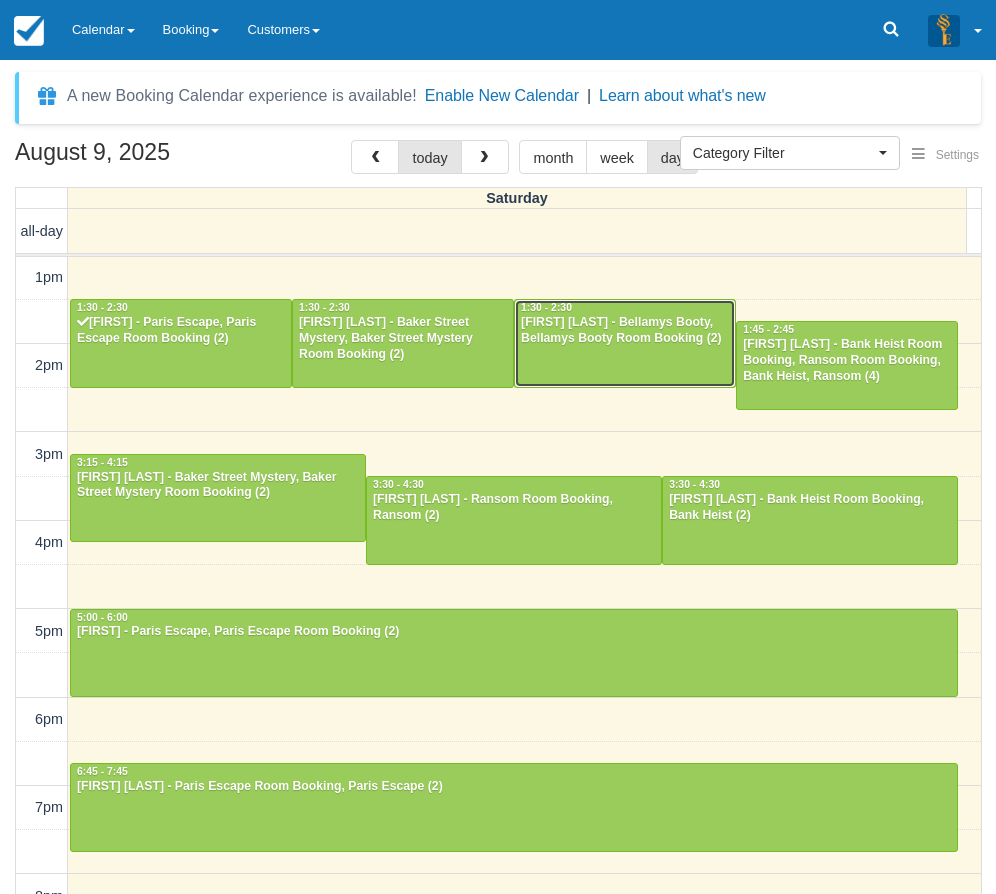 click on "[FIRST] [LAST] - Bellamys Booty, Bellamys Booty Room Booking (2)" at bounding box center (625, 331) 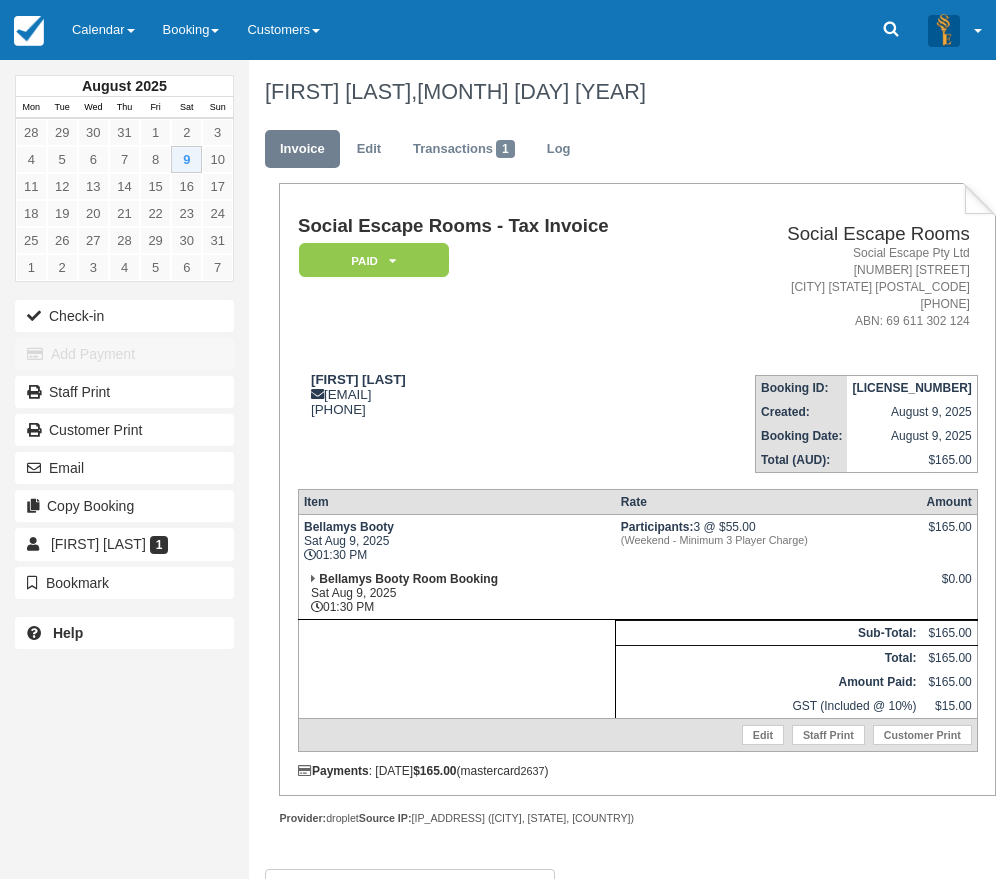 scroll, scrollTop: 0, scrollLeft: 0, axis: both 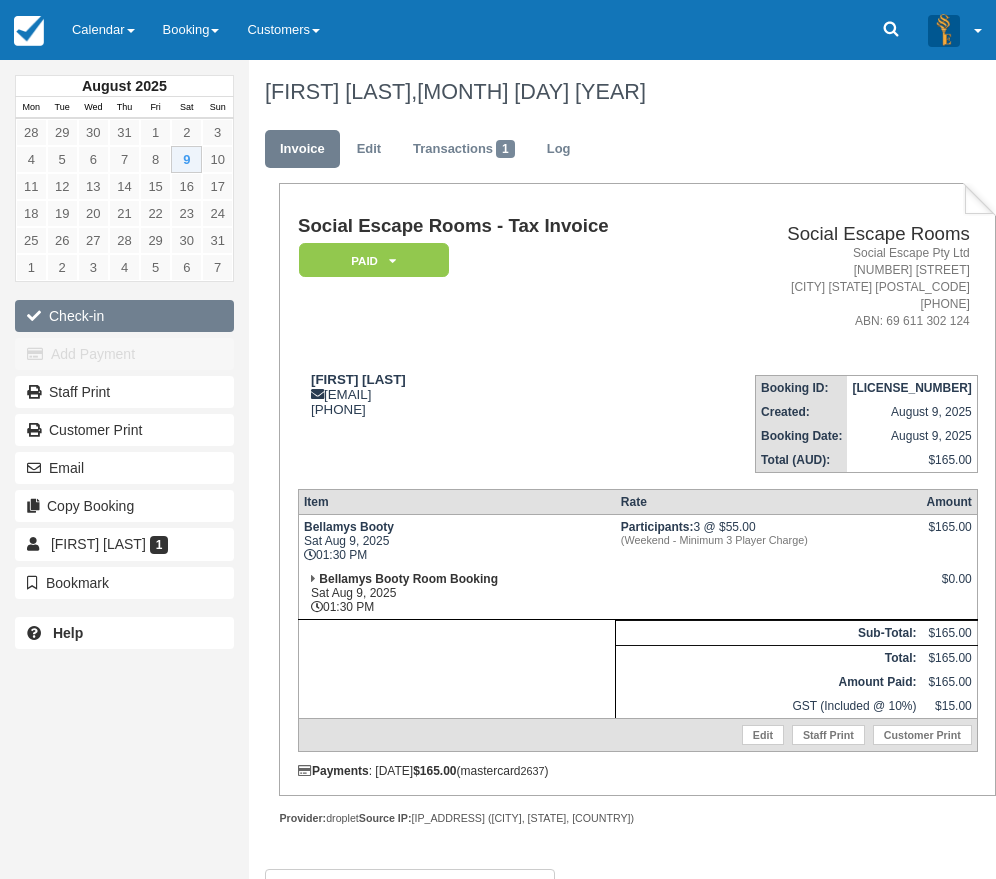 click on "Check-in" at bounding box center [124, 316] 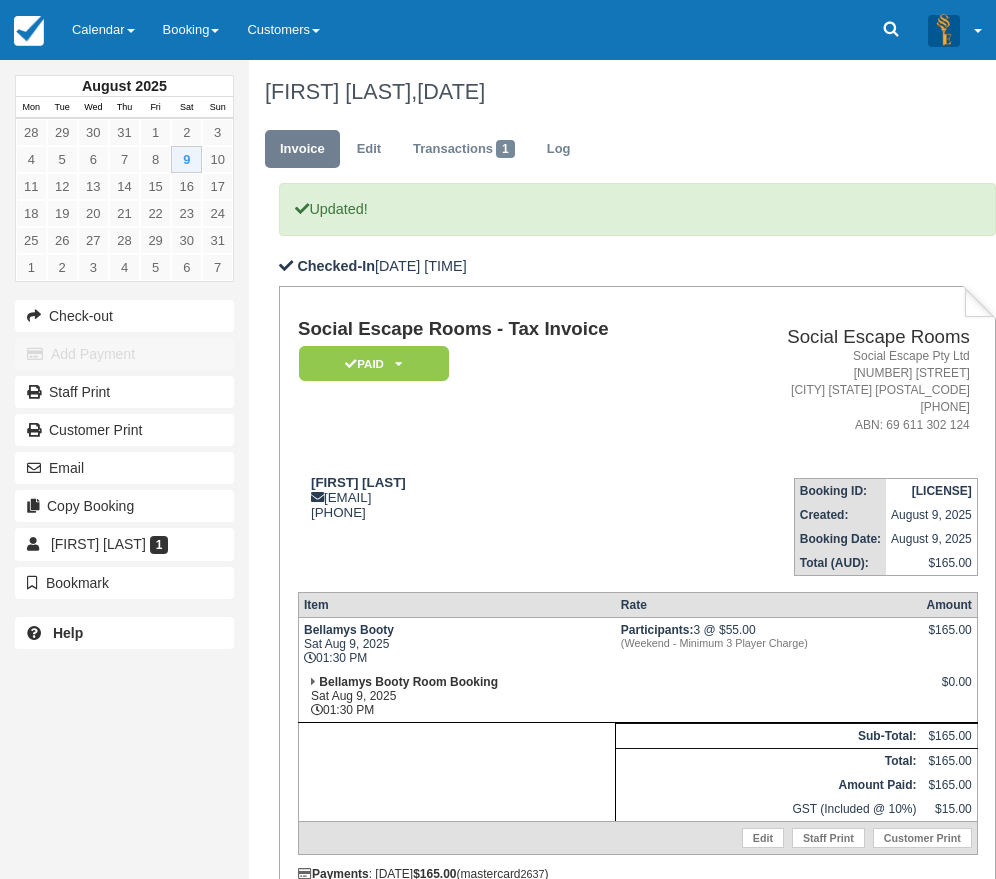 scroll, scrollTop: 0, scrollLeft: 0, axis: both 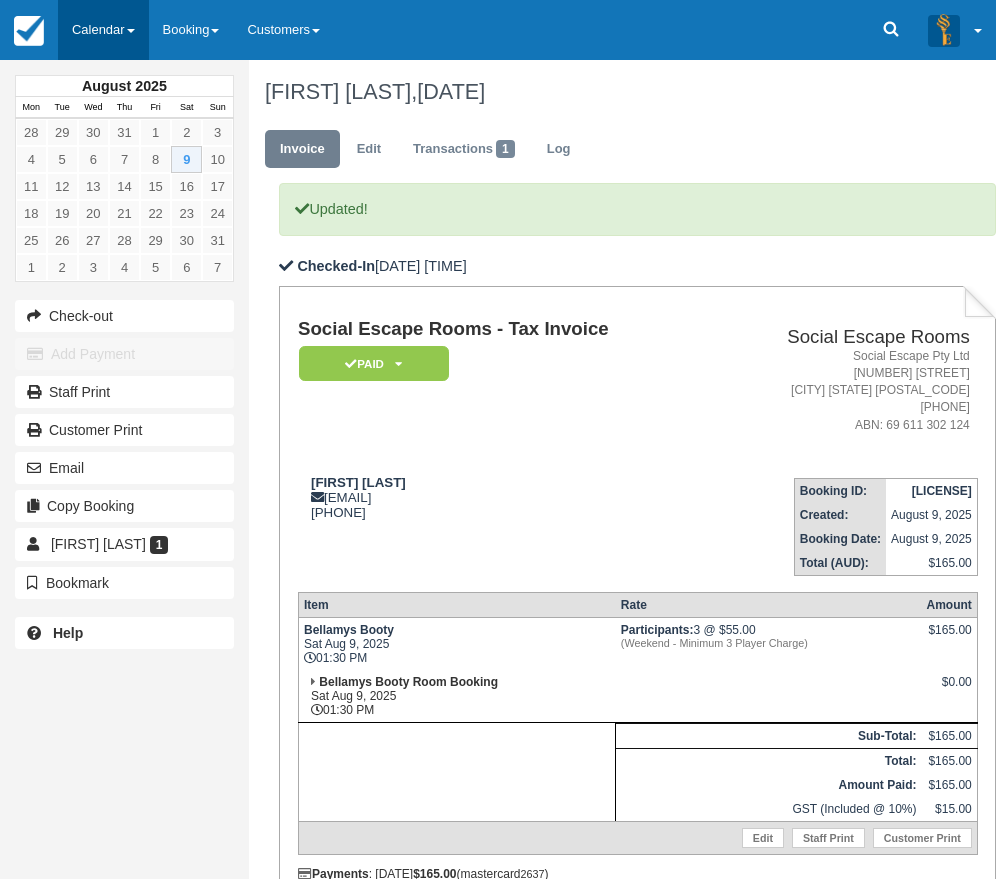 click on "Calendar" at bounding box center (103, 30) 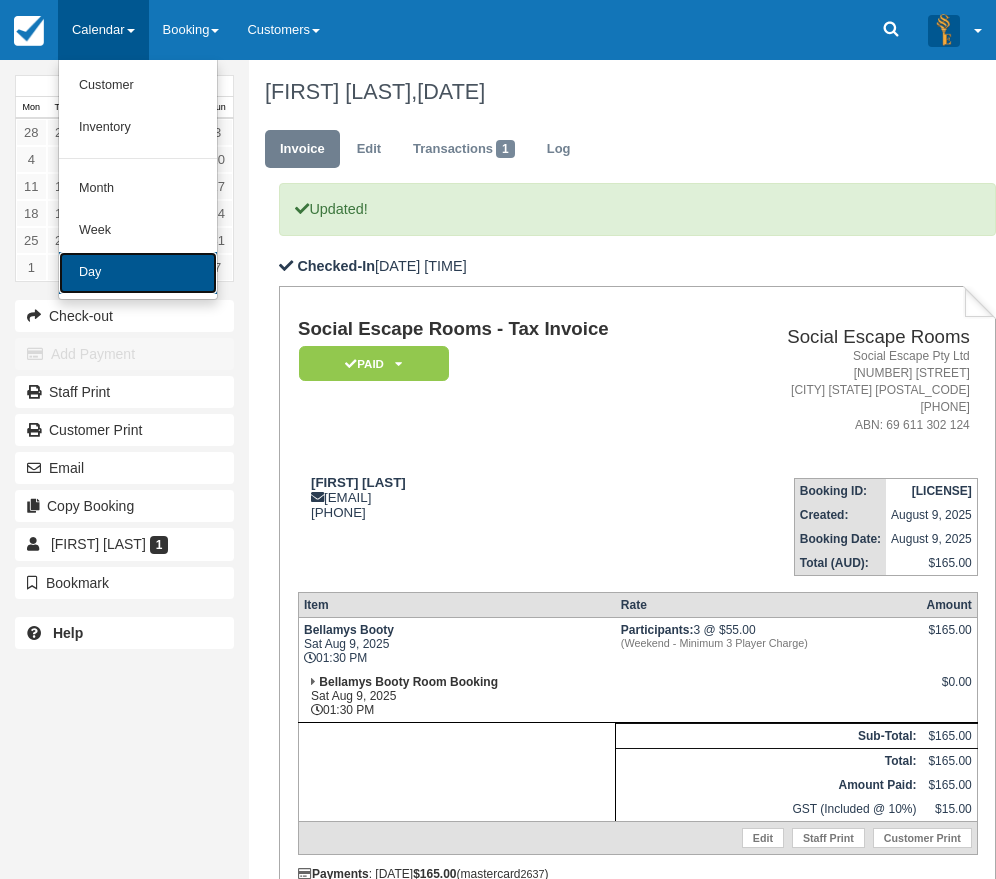 click on "Day" at bounding box center [138, 273] 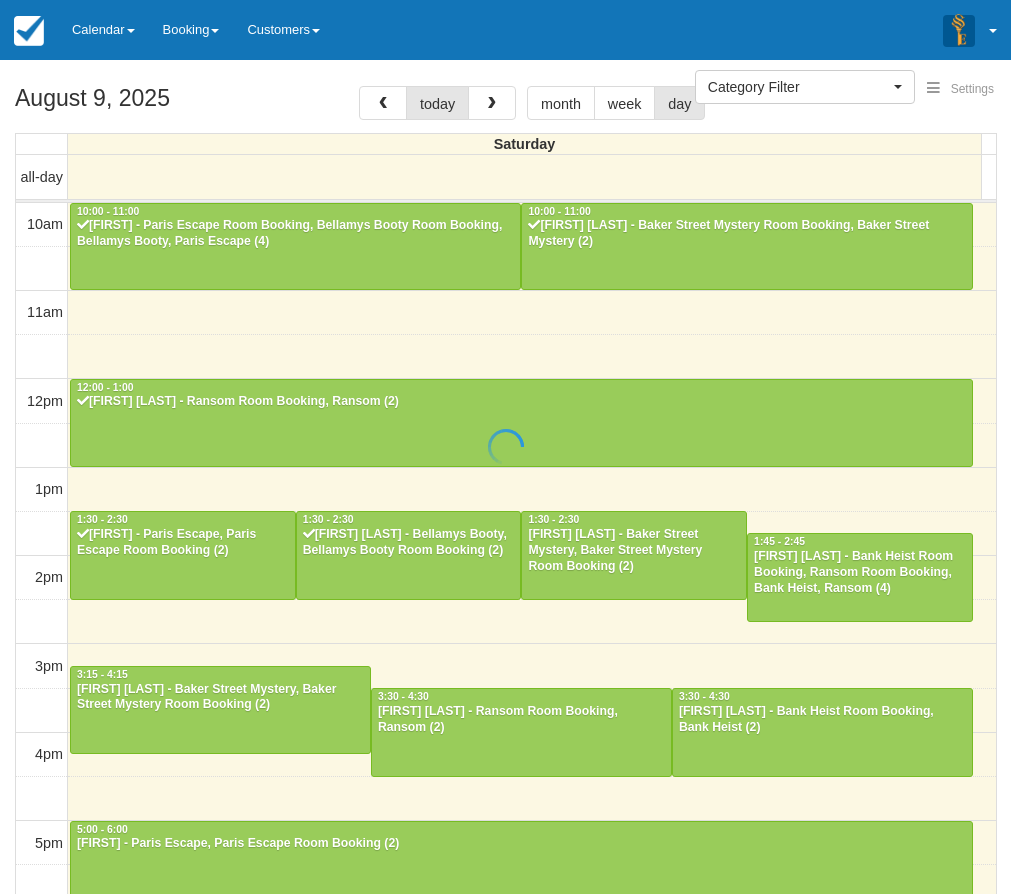 select 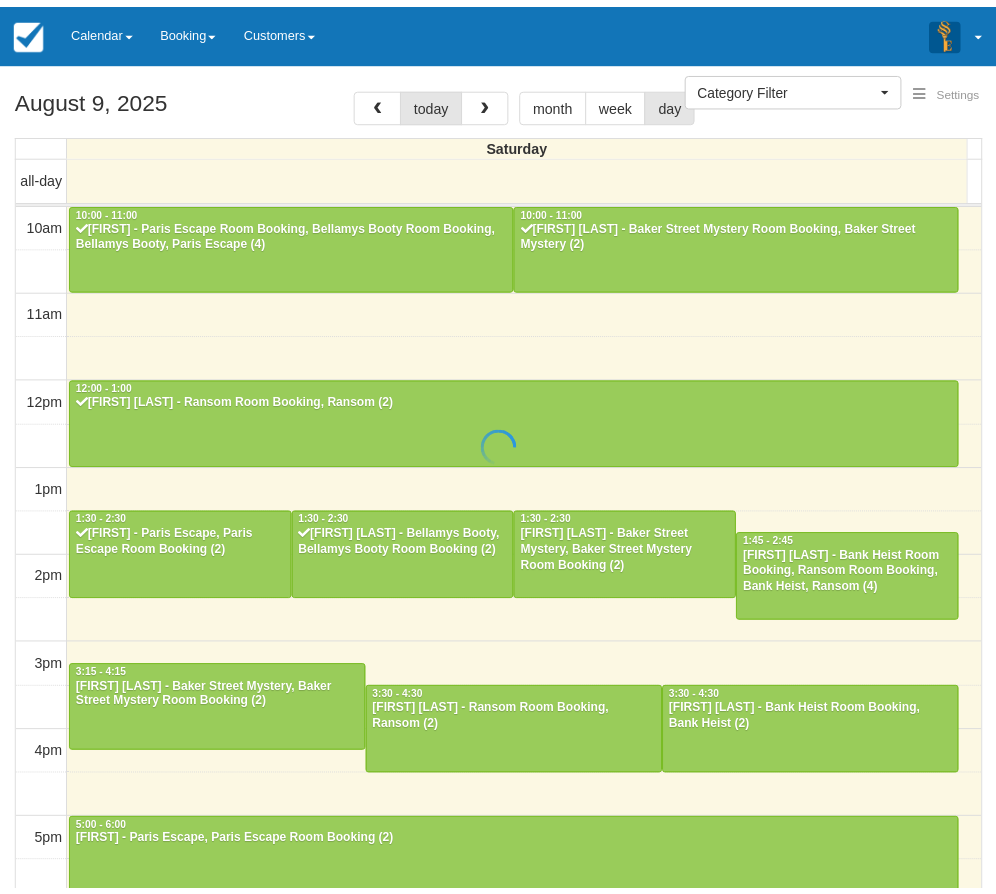 scroll, scrollTop: 0, scrollLeft: 0, axis: both 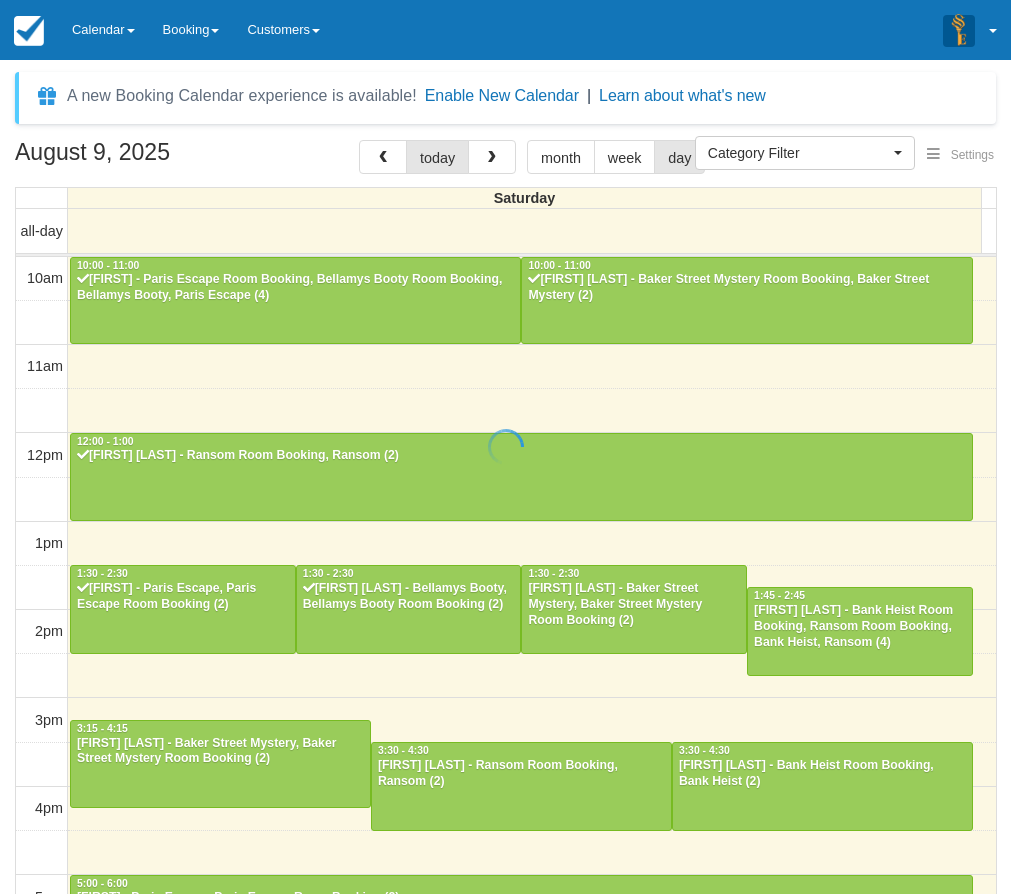select 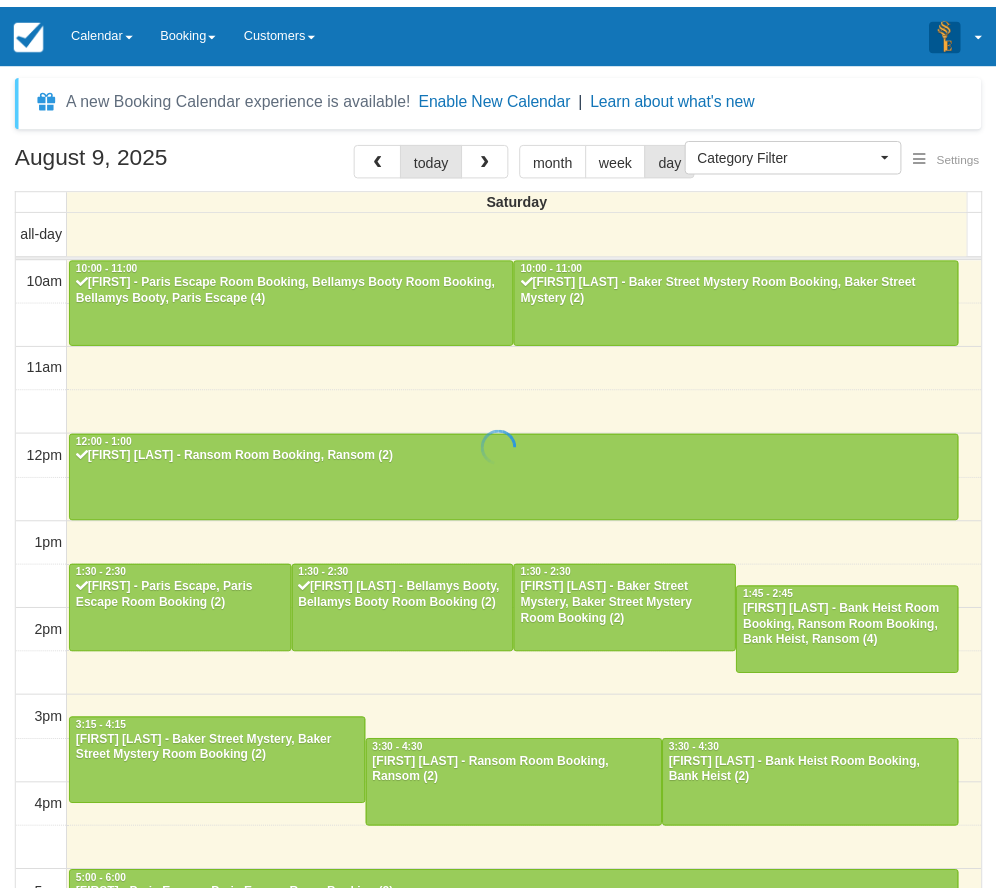 scroll, scrollTop: 0, scrollLeft: 0, axis: both 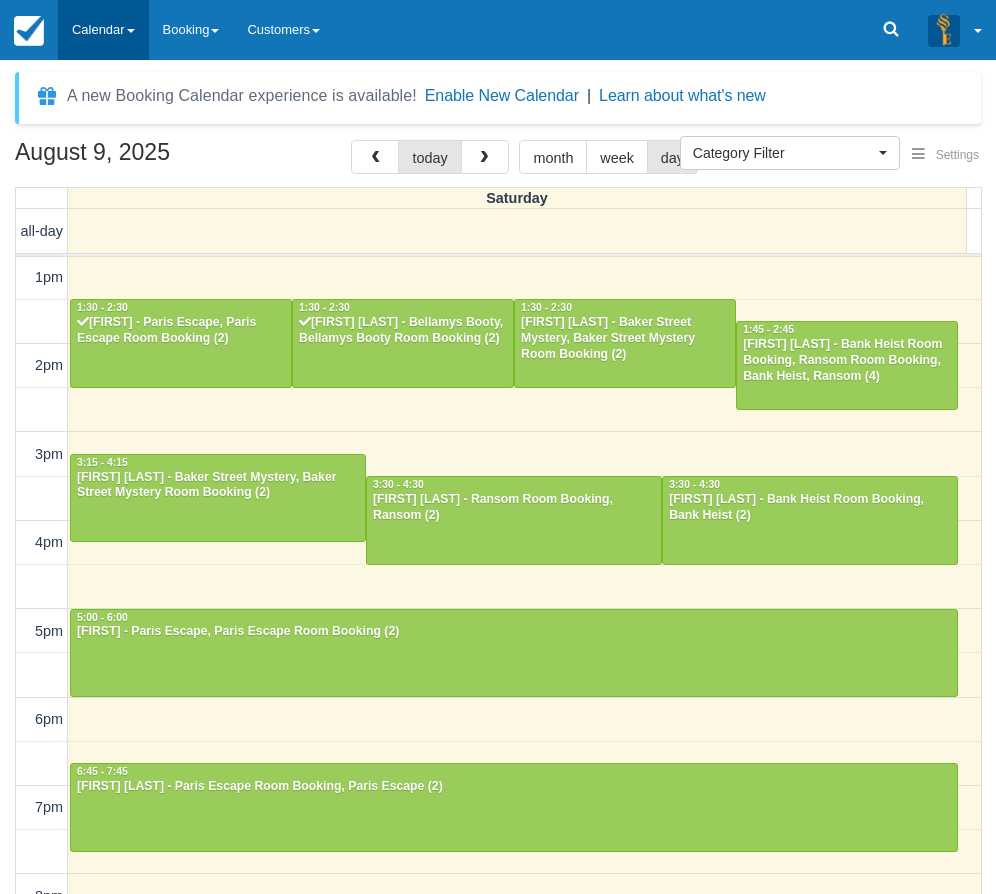click on "Calendar" at bounding box center (103, 30) 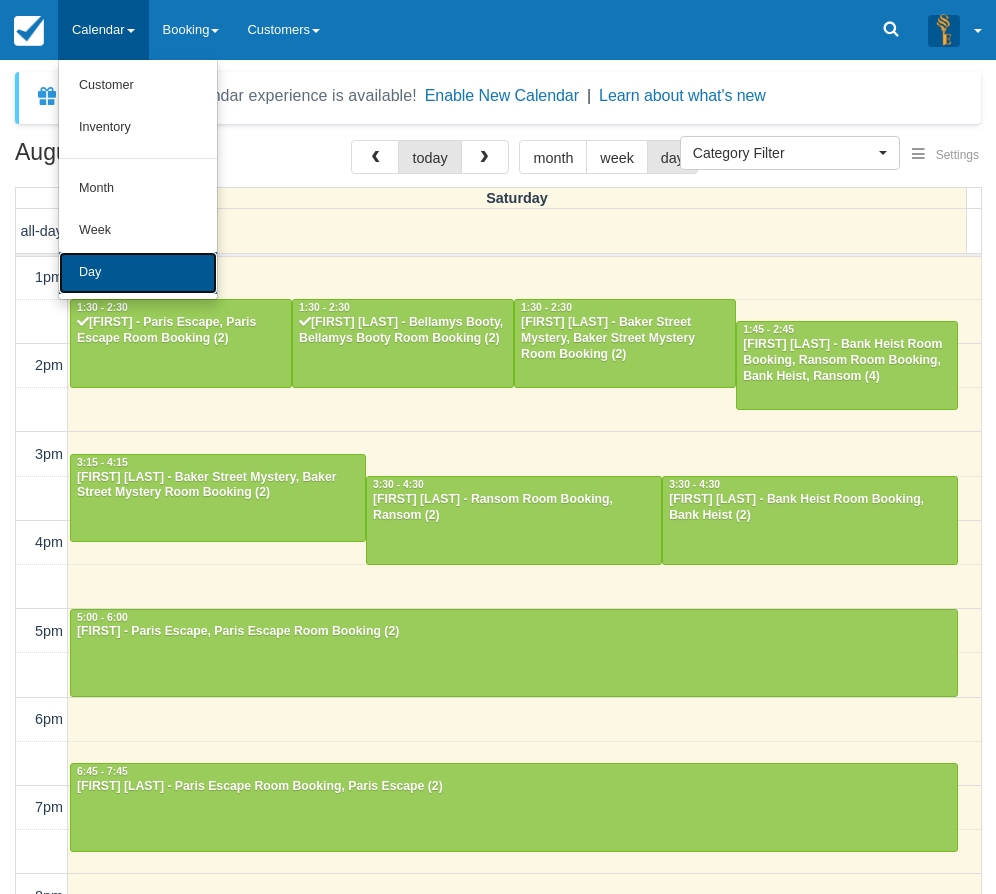click on "Day" at bounding box center [138, 273] 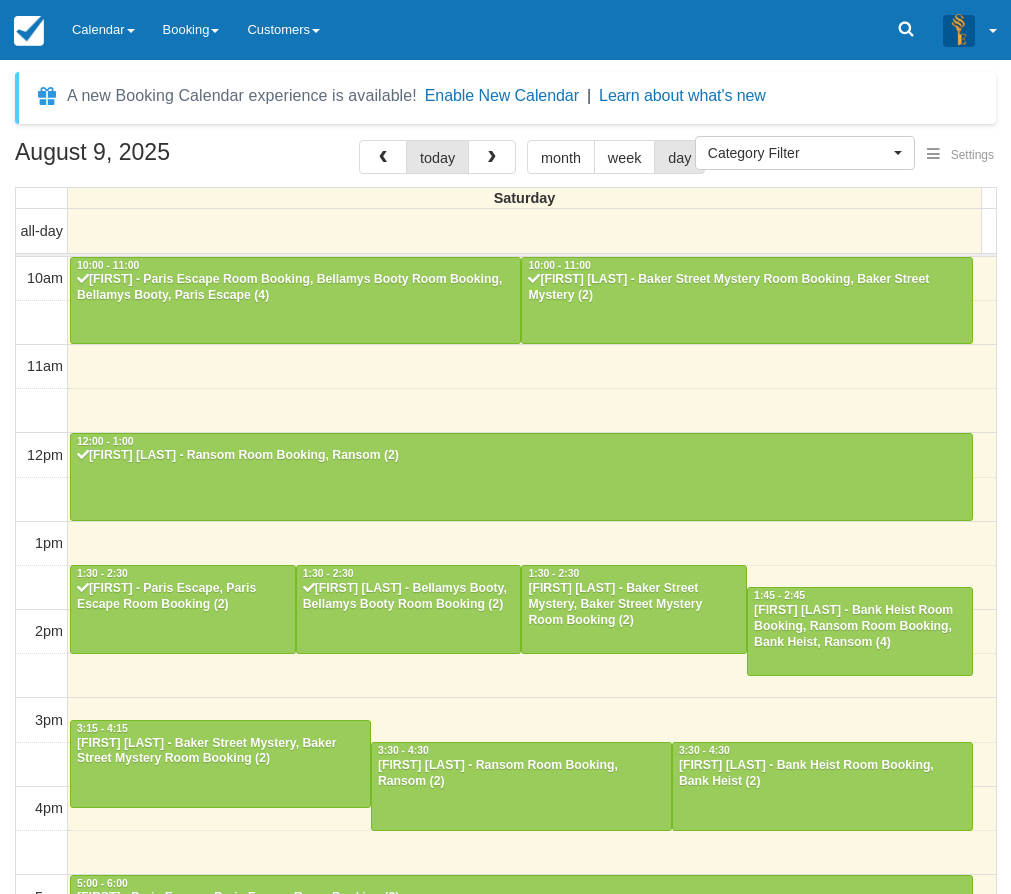 select 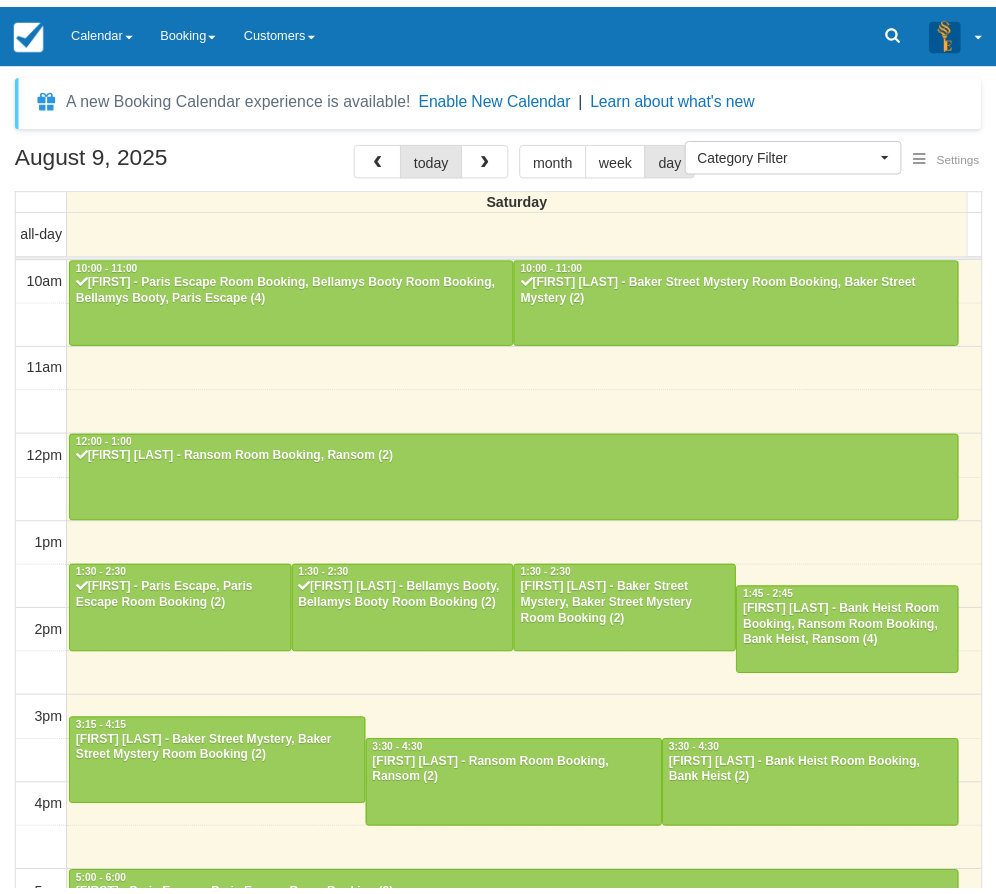 scroll, scrollTop: 0, scrollLeft: 0, axis: both 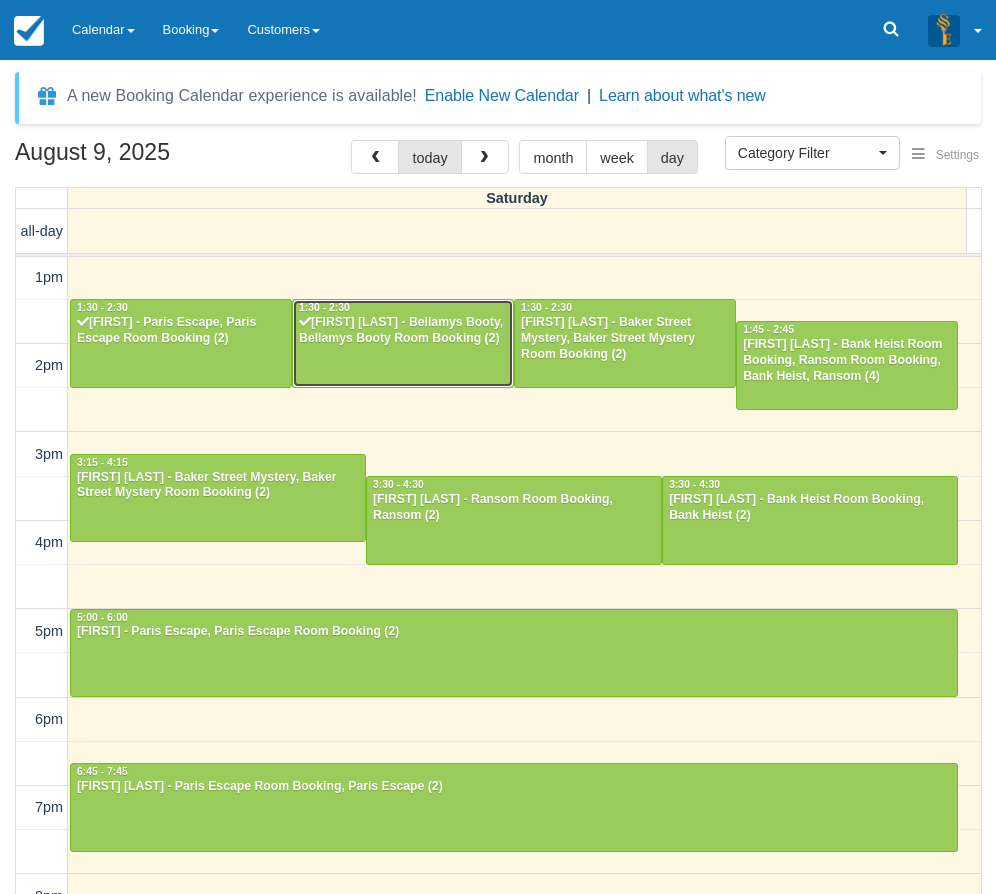 click at bounding box center (403, 343) 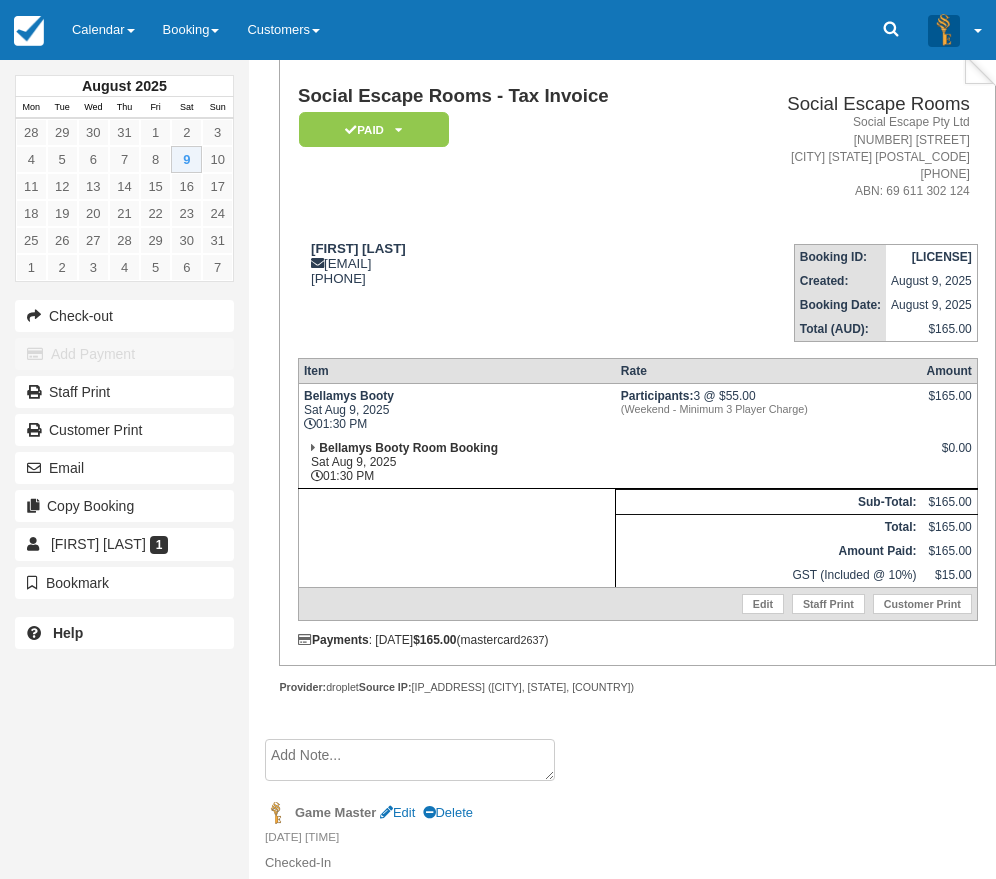 scroll, scrollTop: 167, scrollLeft: 0, axis: vertical 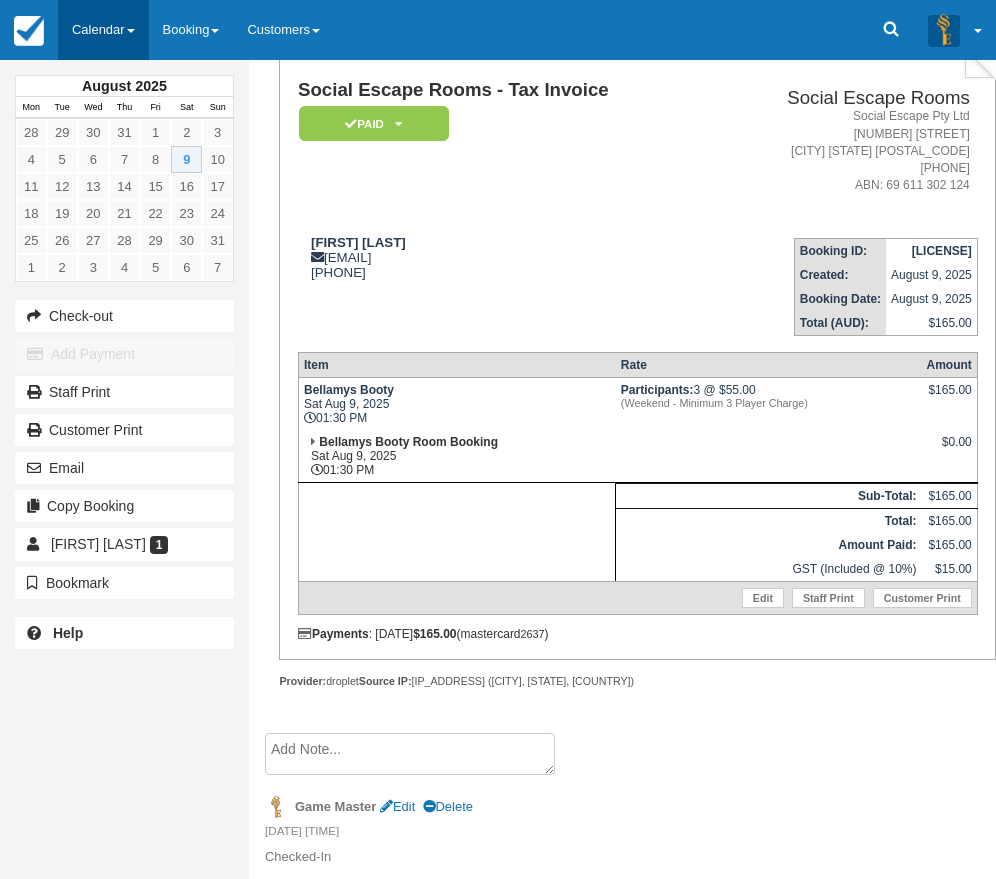 click on "Calendar" at bounding box center (103, 30) 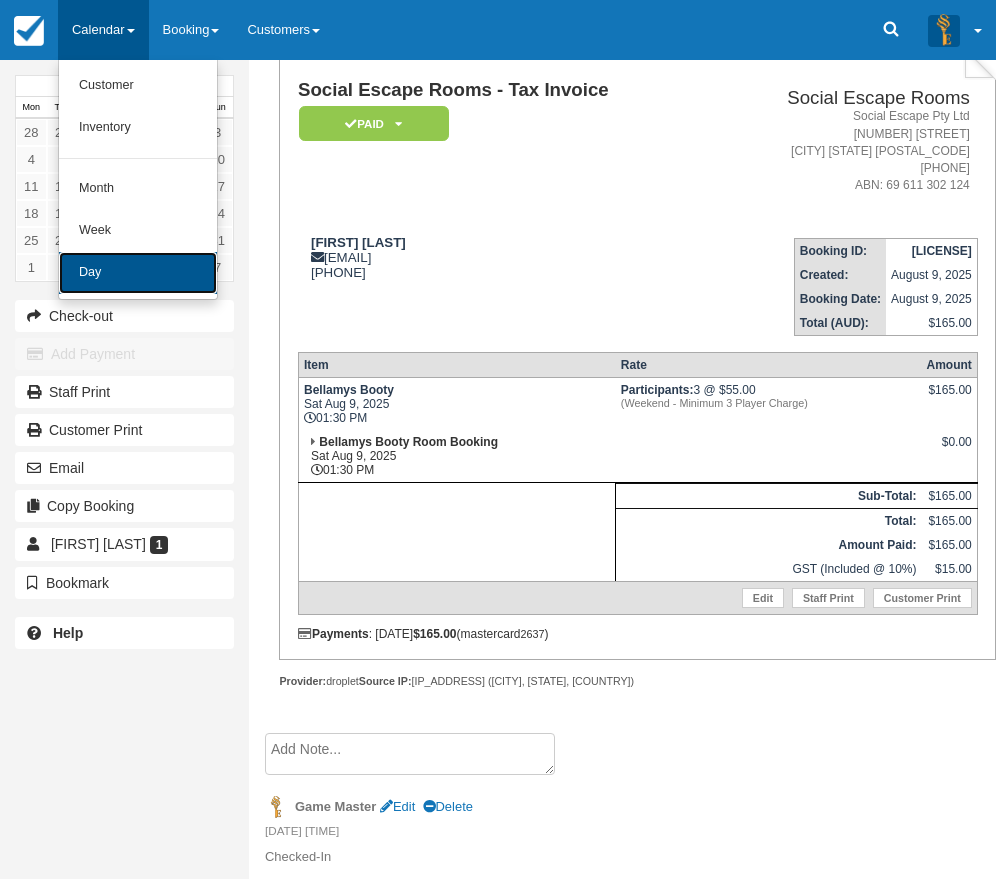 click on "Day" at bounding box center [138, 273] 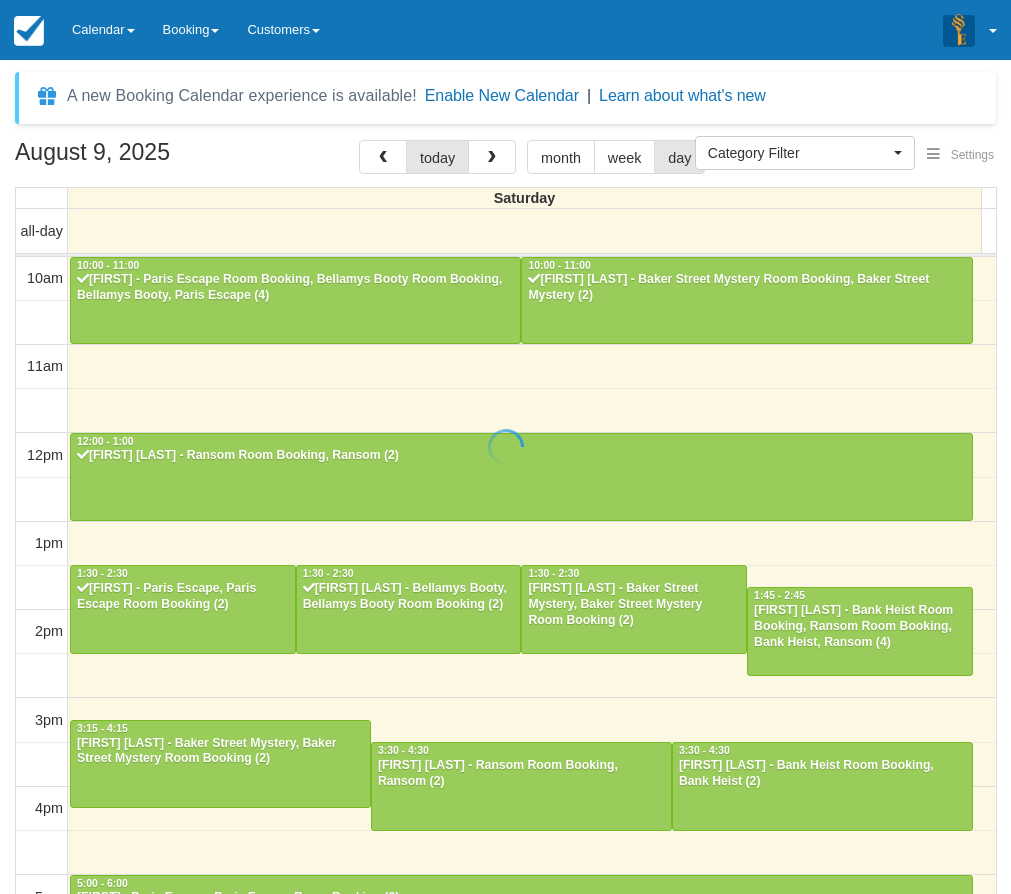 select 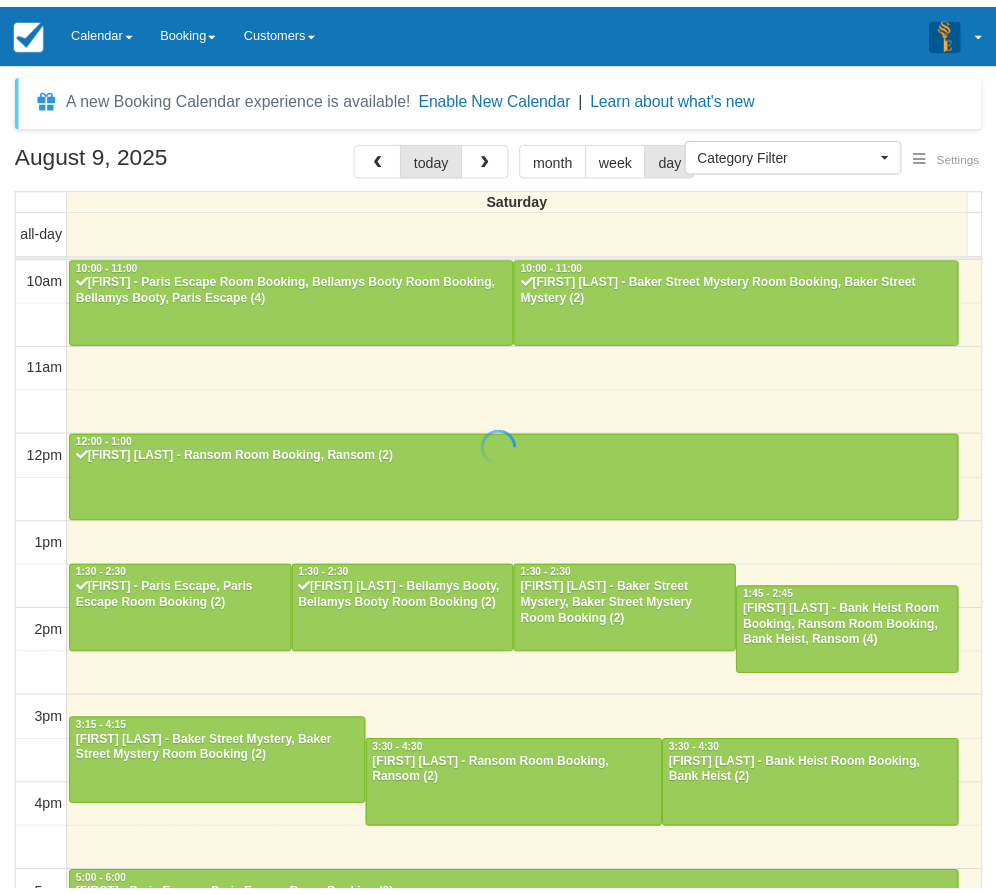 scroll, scrollTop: 0, scrollLeft: 0, axis: both 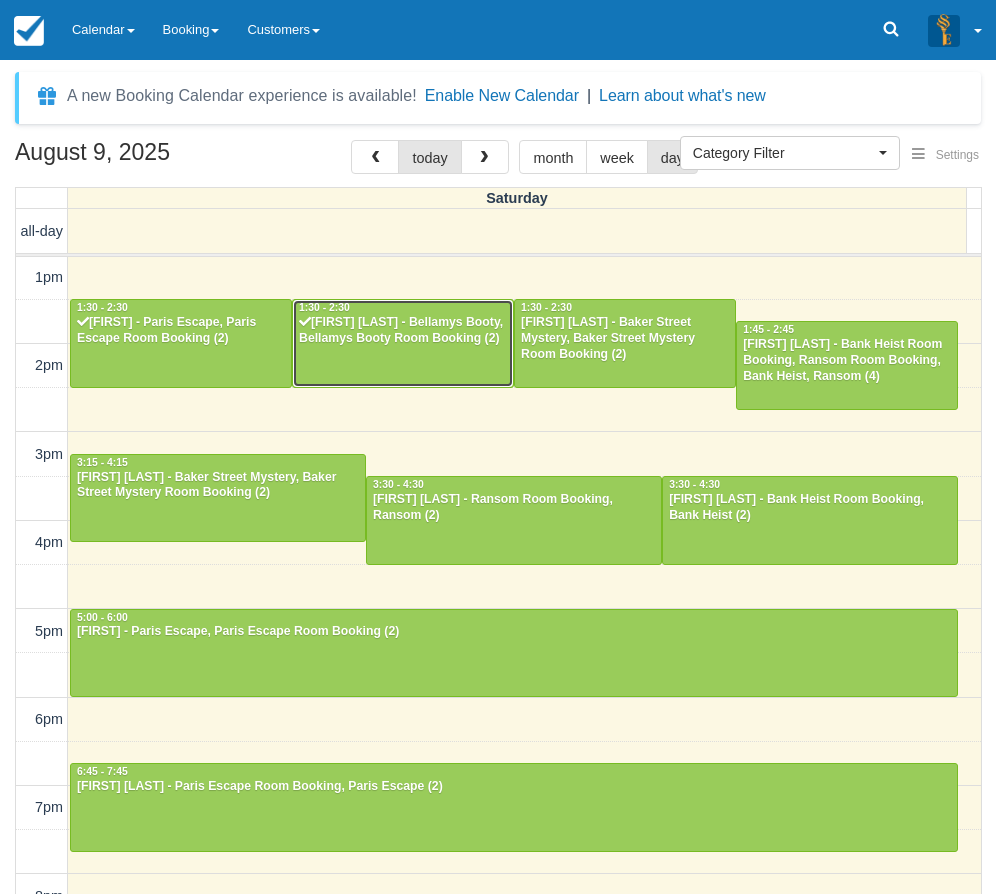 click at bounding box center (305, 322) 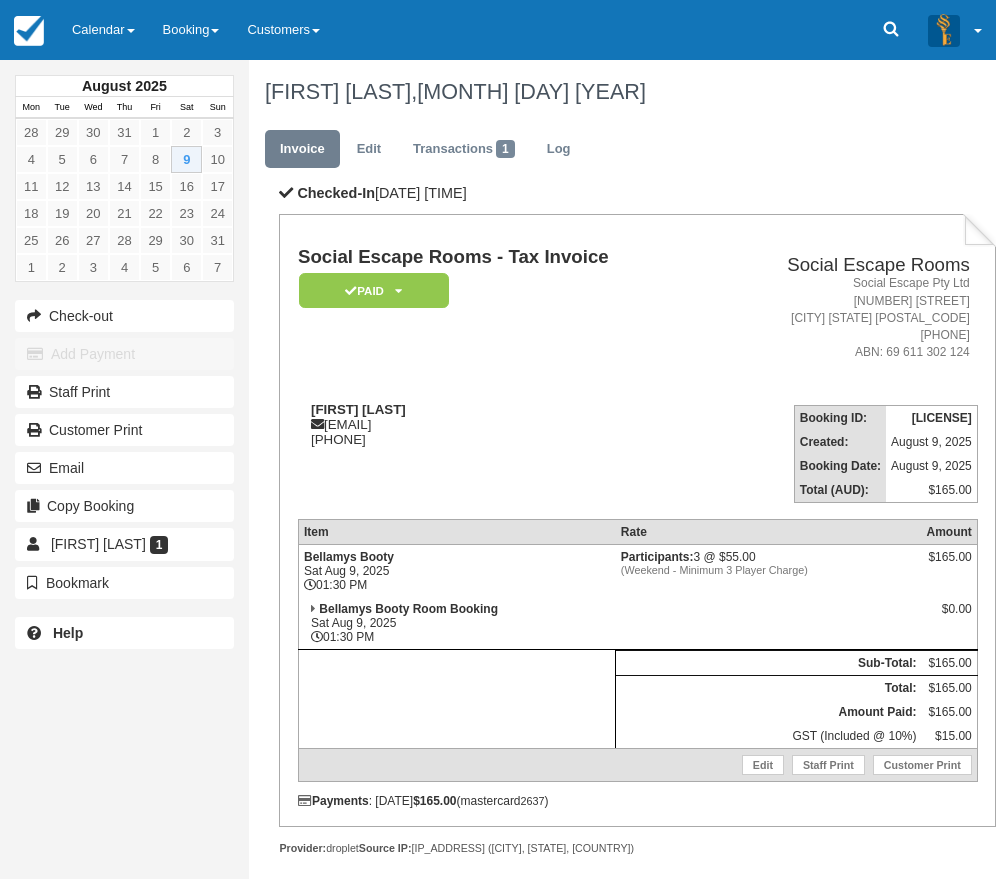scroll, scrollTop: 0, scrollLeft: 0, axis: both 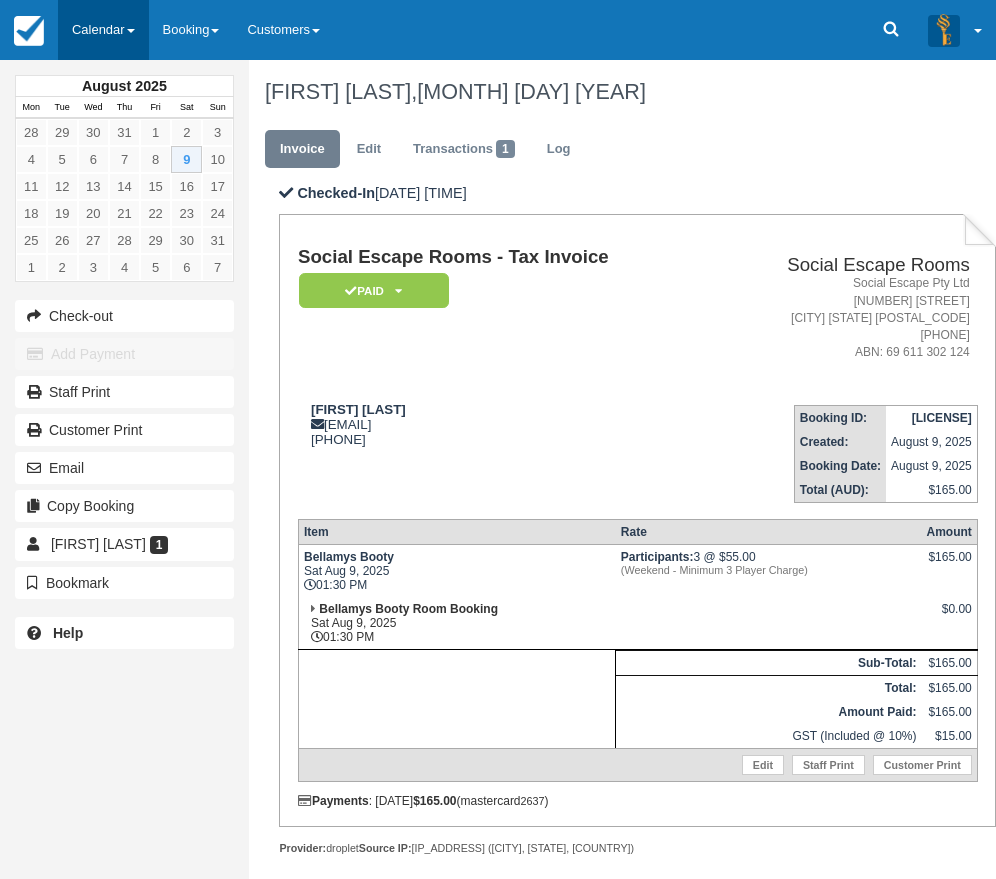 click on "Calendar" at bounding box center [103, 30] 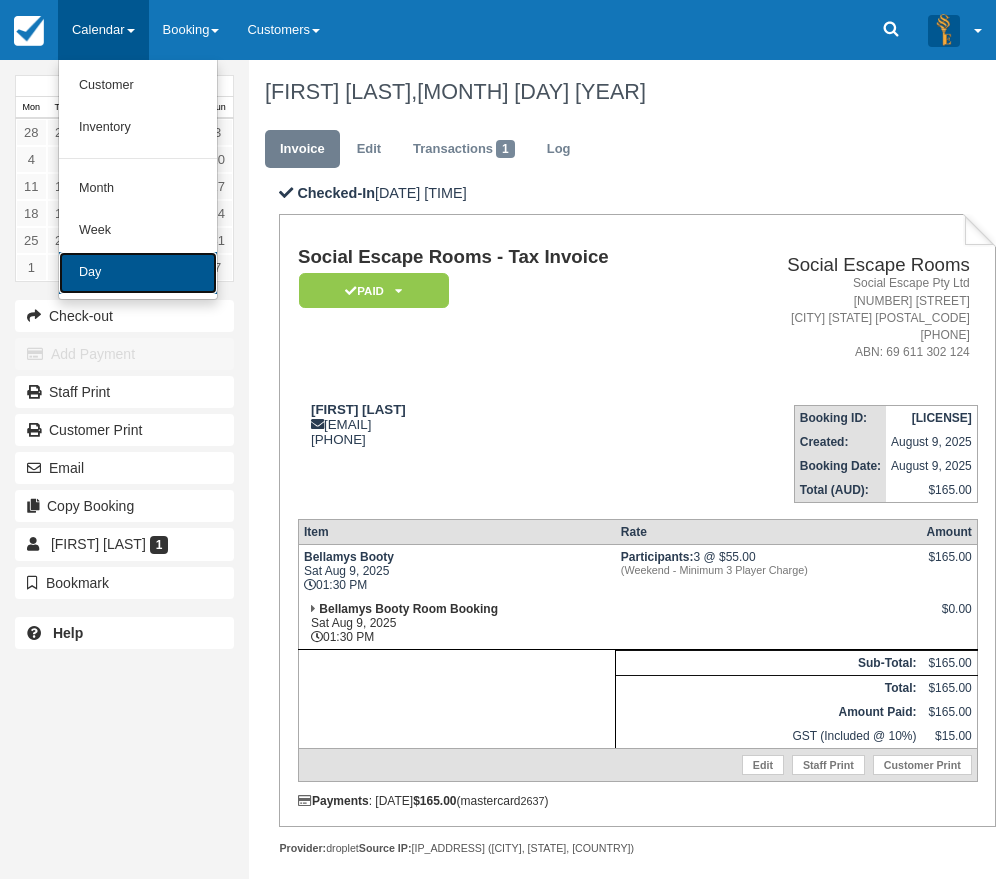 click on "Day" at bounding box center (138, 273) 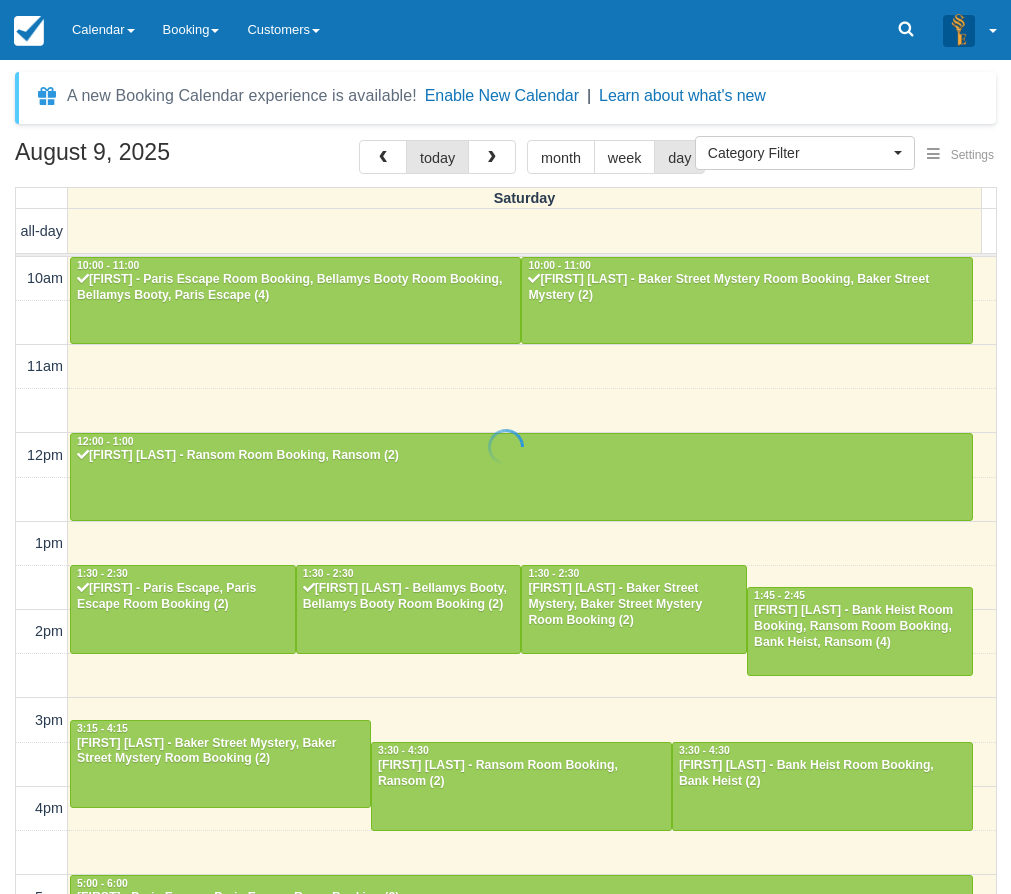 select 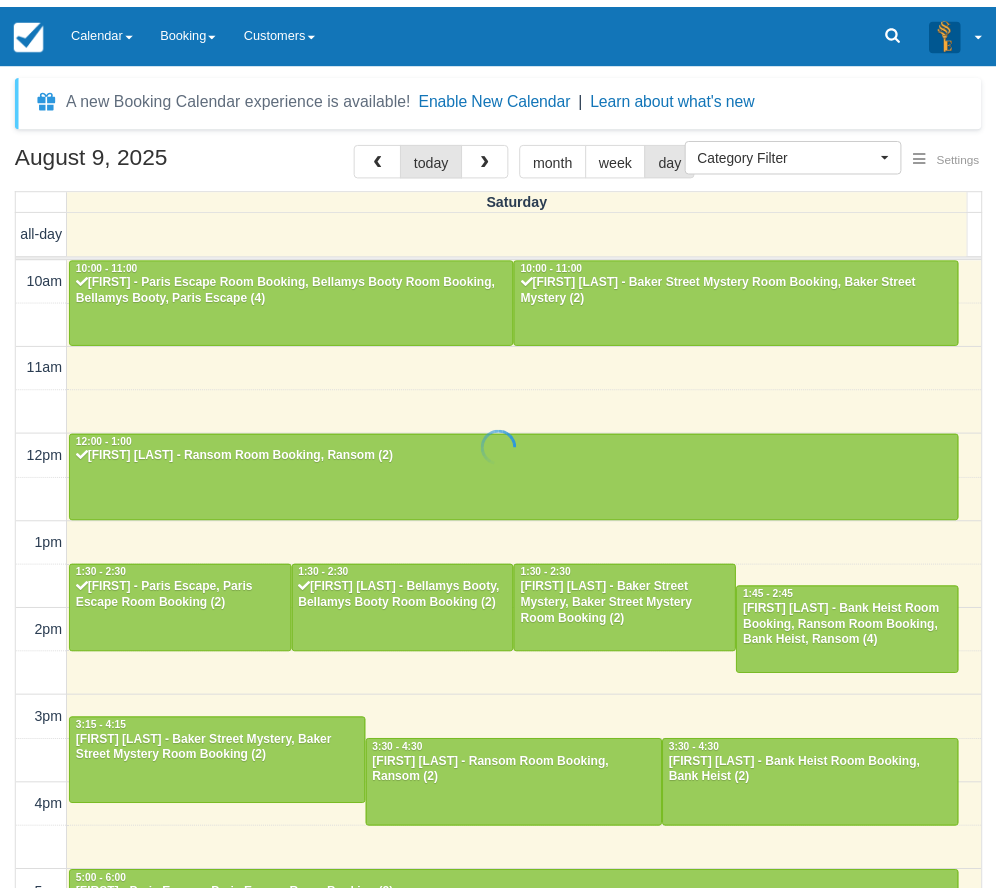 scroll, scrollTop: 0, scrollLeft: 0, axis: both 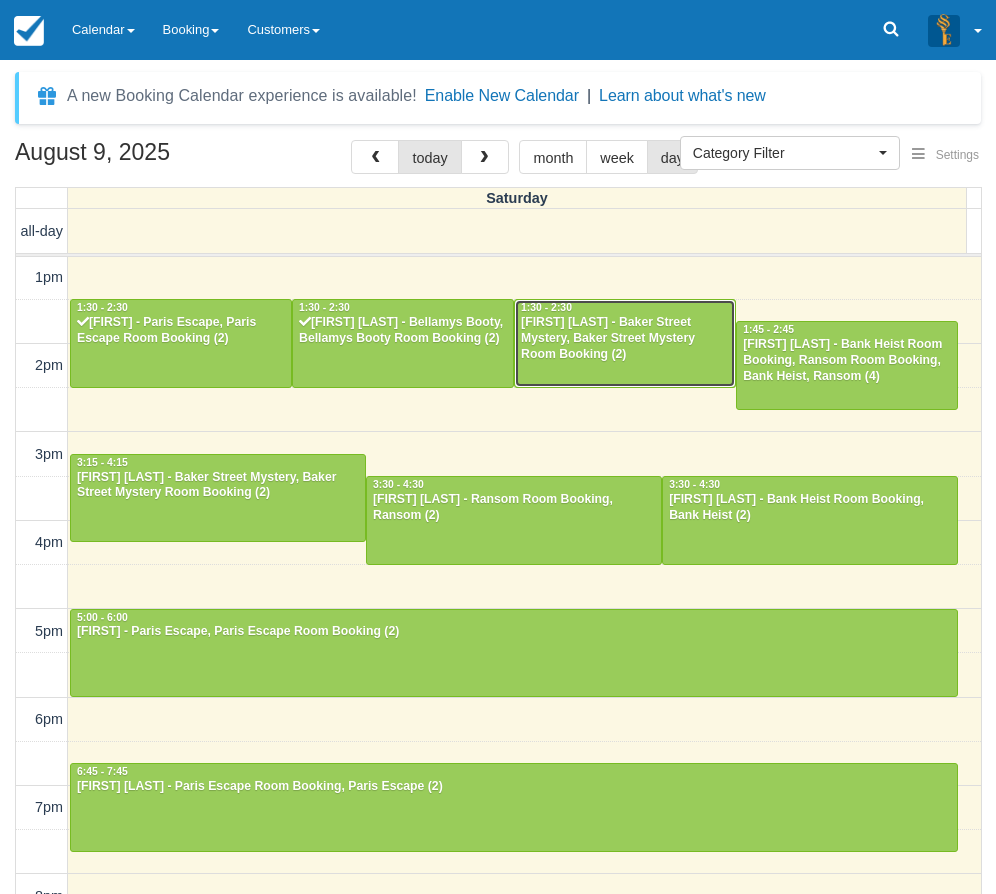 click on "Ashleigh Buchanan - Baker Street Mystery, Baker Street Mystery Room Booking (2)" at bounding box center (625, 339) 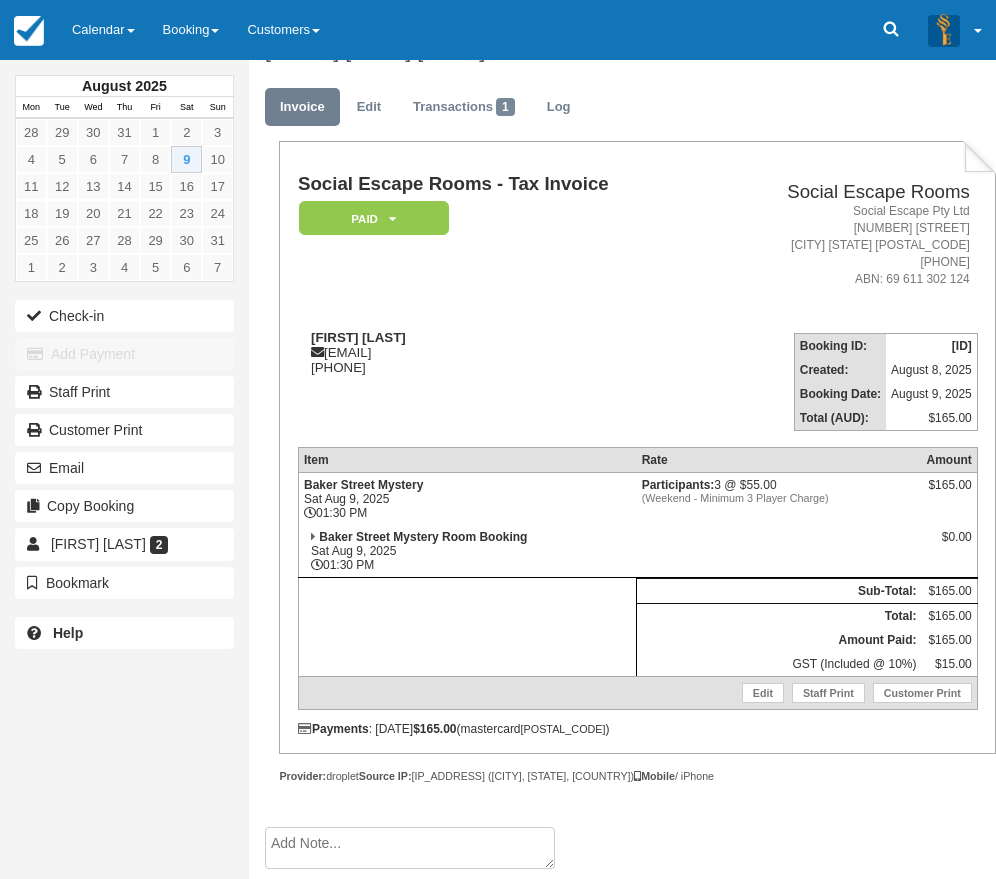 scroll, scrollTop: 43, scrollLeft: 0, axis: vertical 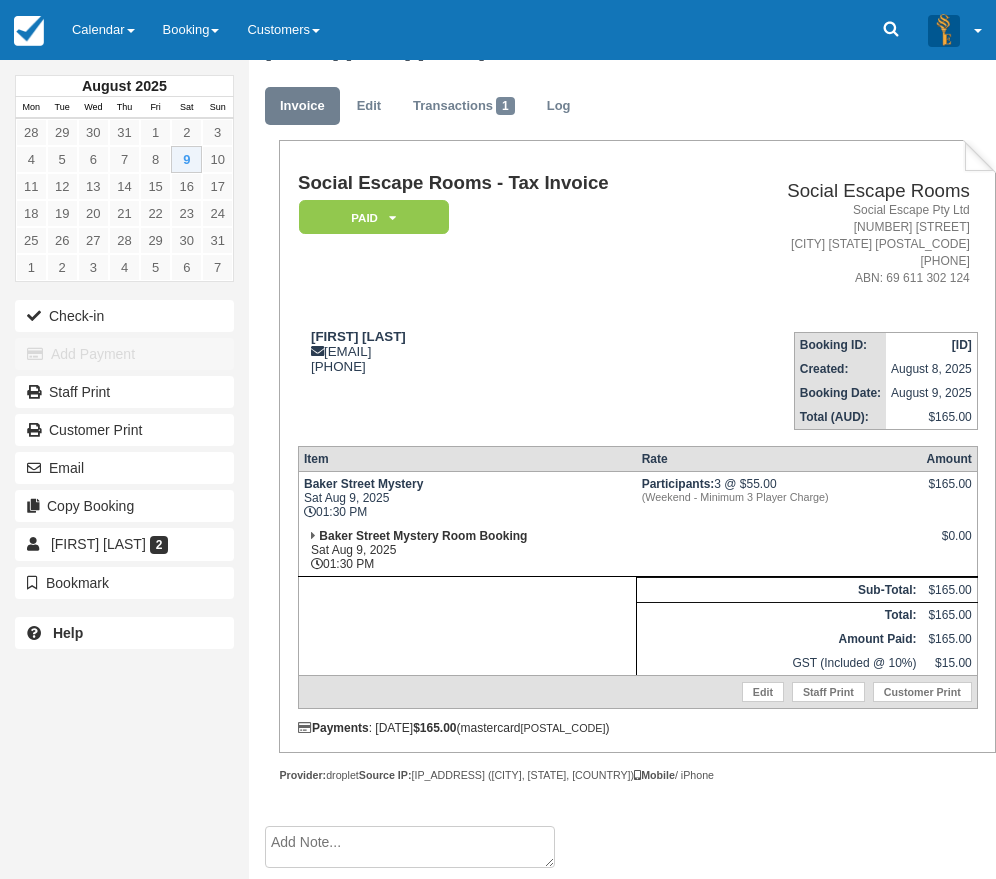 click on "Ashleigh Buchanan  ashleighbuchanan000@gmail.com 0418 740 983" at bounding box center (505, 351) 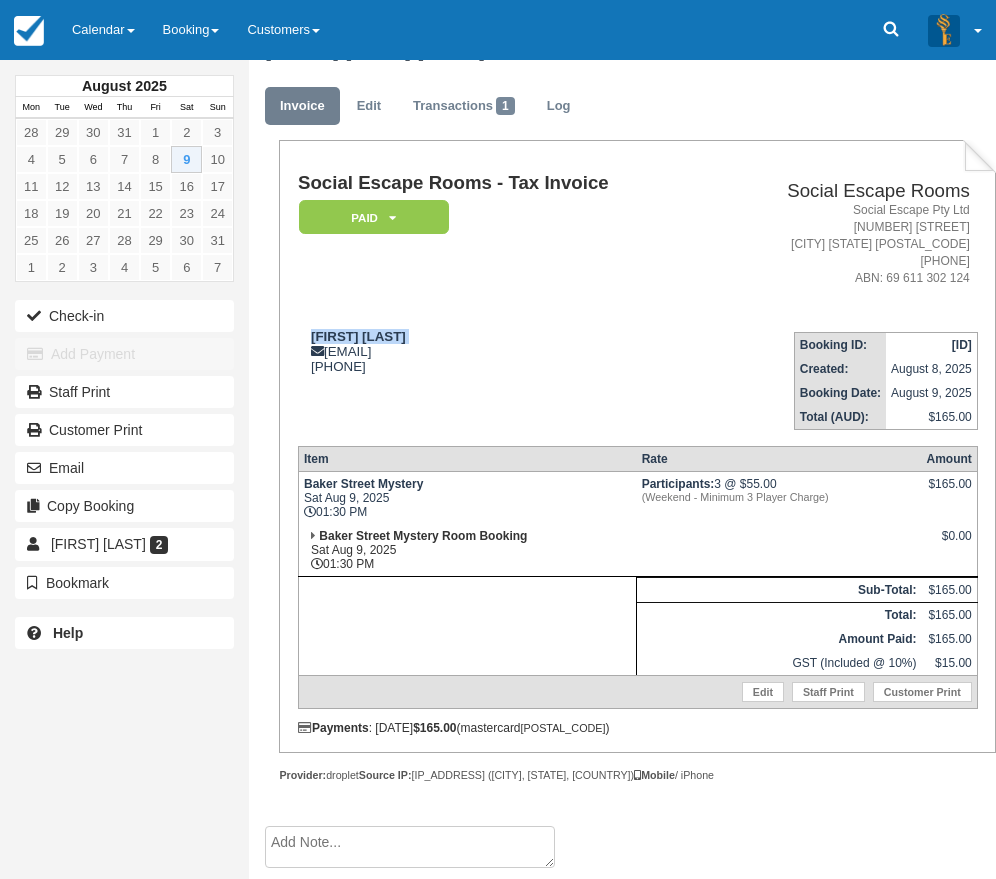 click on "Ashleigh Buchanan  ashleighbuchanan000@gmail.com 0418 740 983" at bounding box center (505, 351) 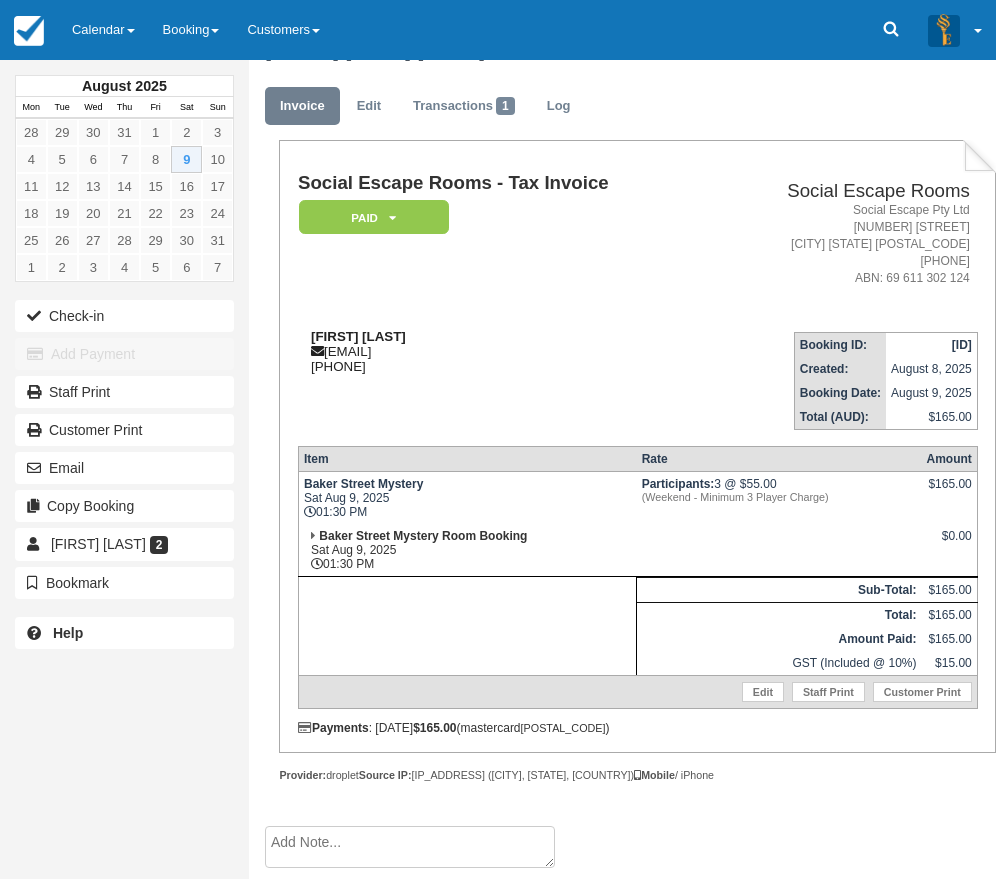 click on "Ashleigh Buchanan  ashleighbuchanan000@gmail.com 0418 740 983" at bounding box center (505, 351) 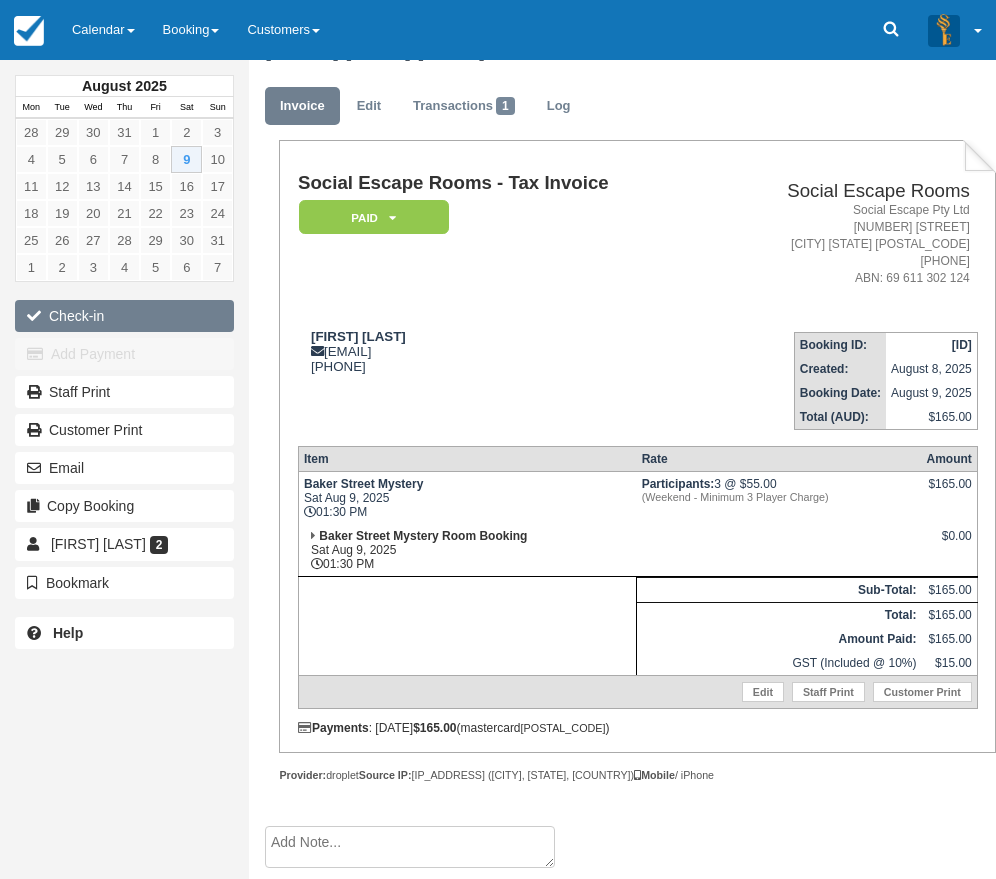click on "Check-in" at bounding box center (124, 316) 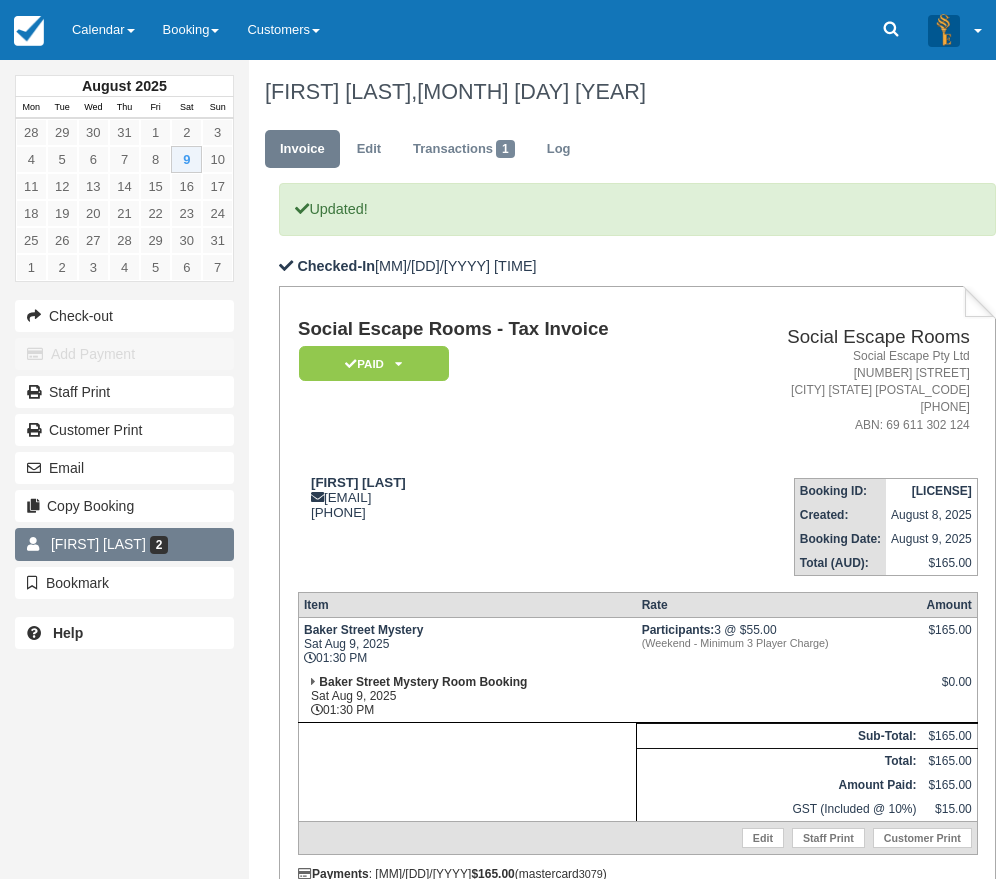 scroll, scrollTop: 0, scrollLeft: 0, axis: both 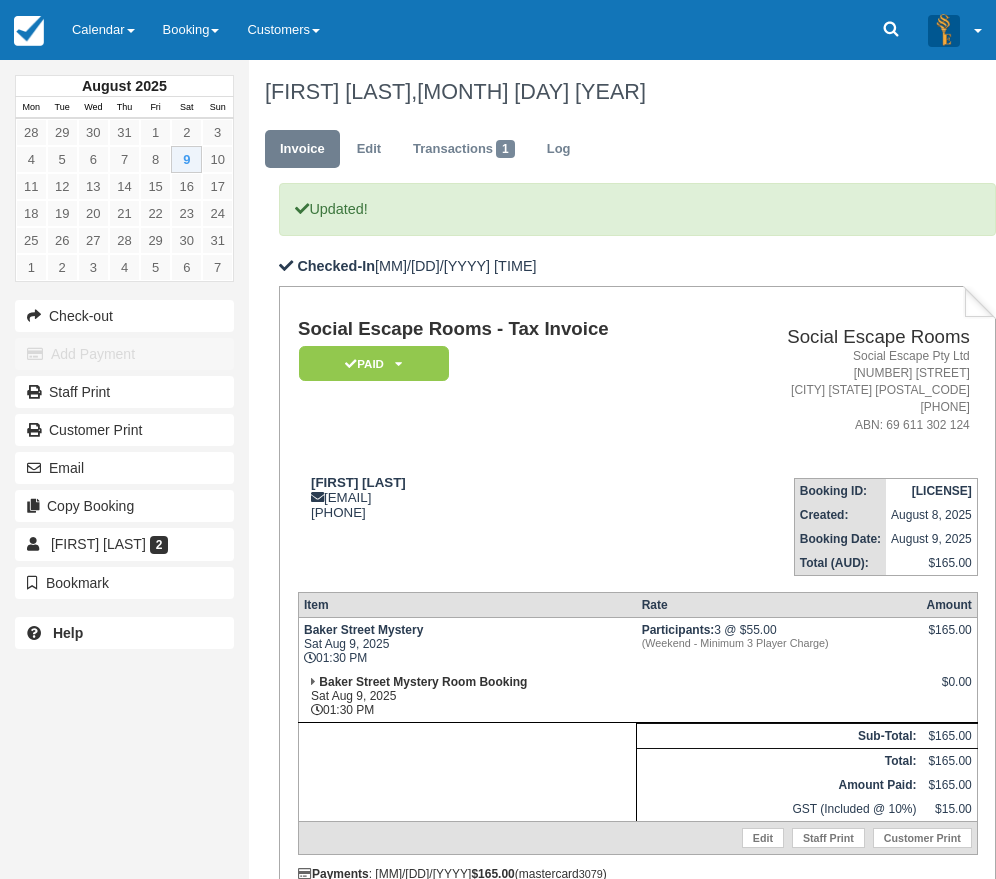 click on "Participants:  3 @ $55.00  (Weekend - Minimum 3 Player Charge)" at bounding box center (779, 643) 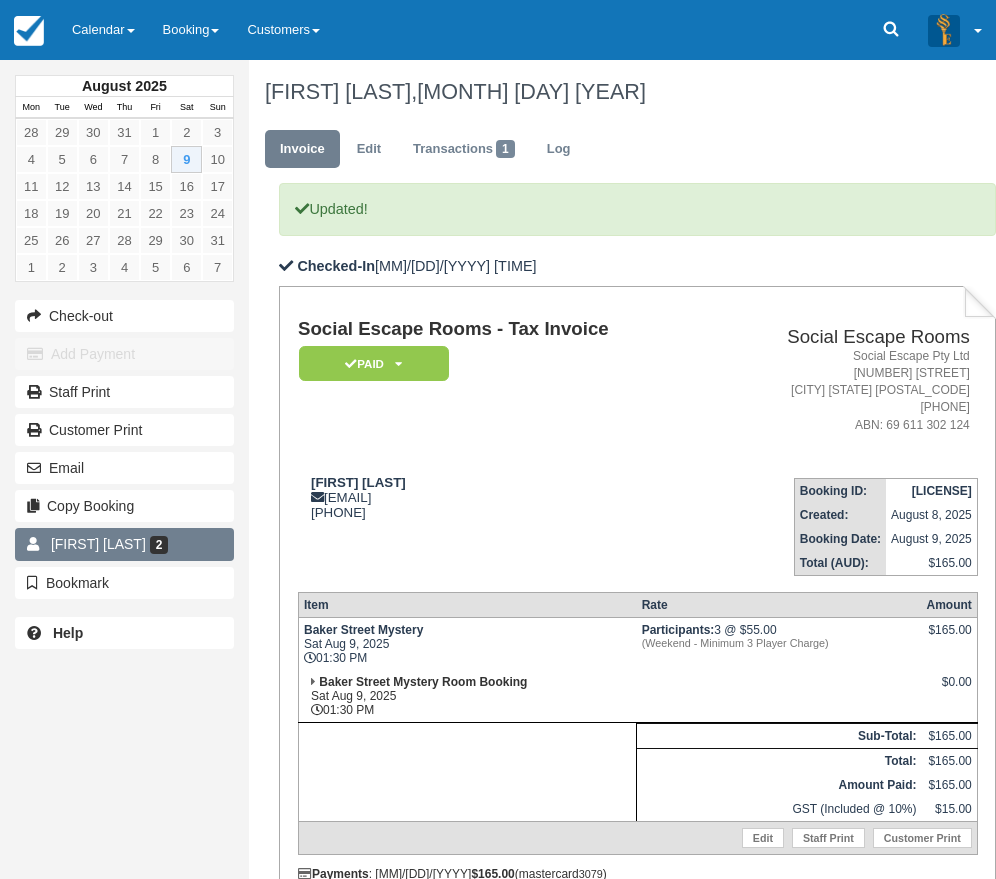 click on "2" at bounding box center [159, 545] 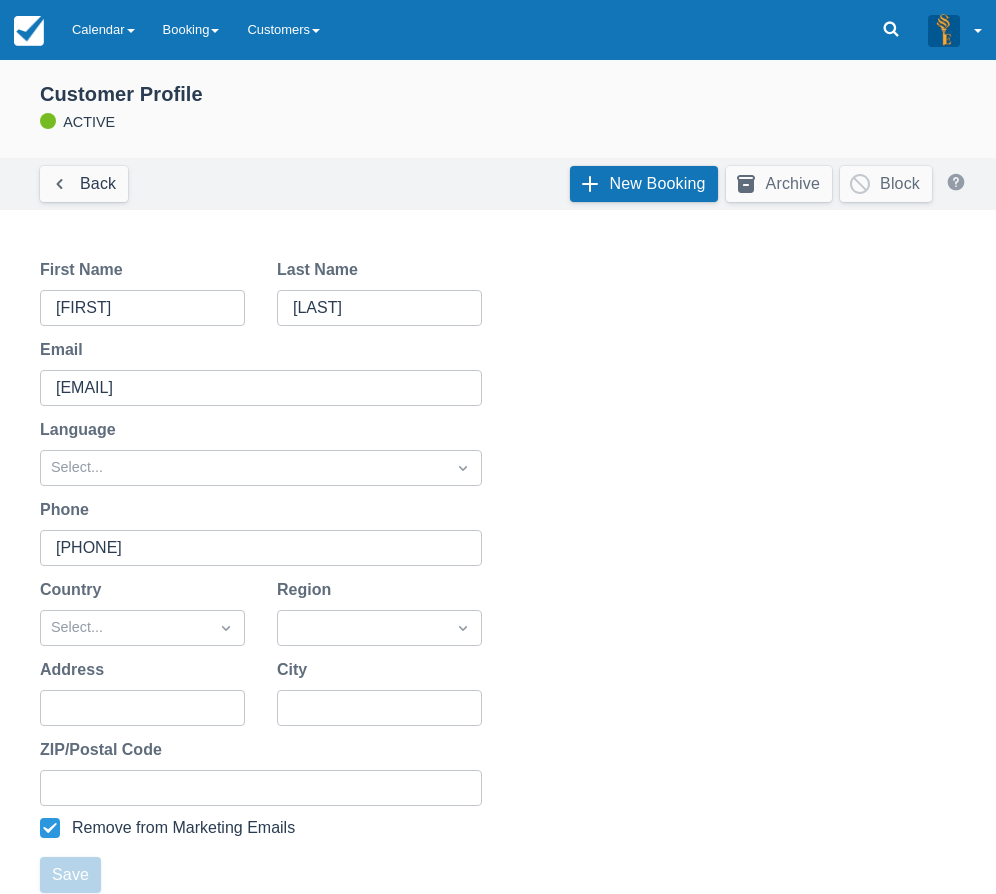 scroll, scrollTop: 385, scrollLeft: 0, axis: vertical 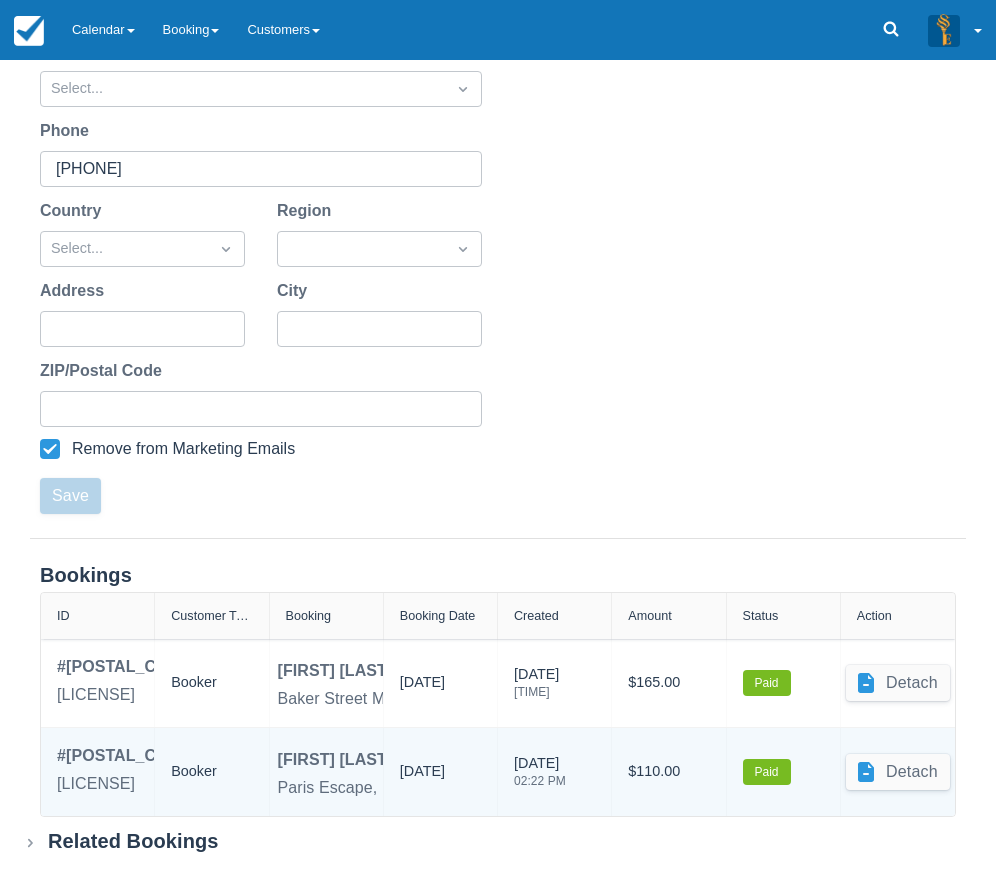 drag, startPoint x: 459, startPoint y: 778, endPoint x: 490, endPoint y: 791, distance: 33.61547 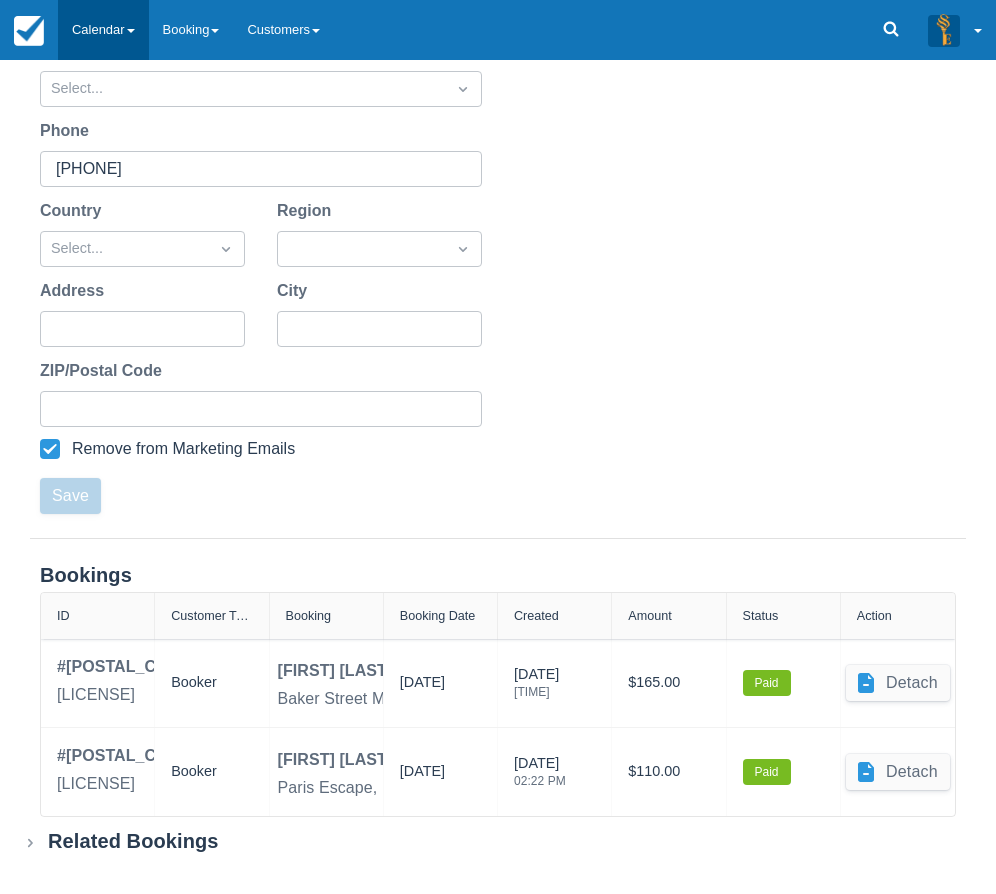 click on "Calendar" at bounding box center [103, 30] 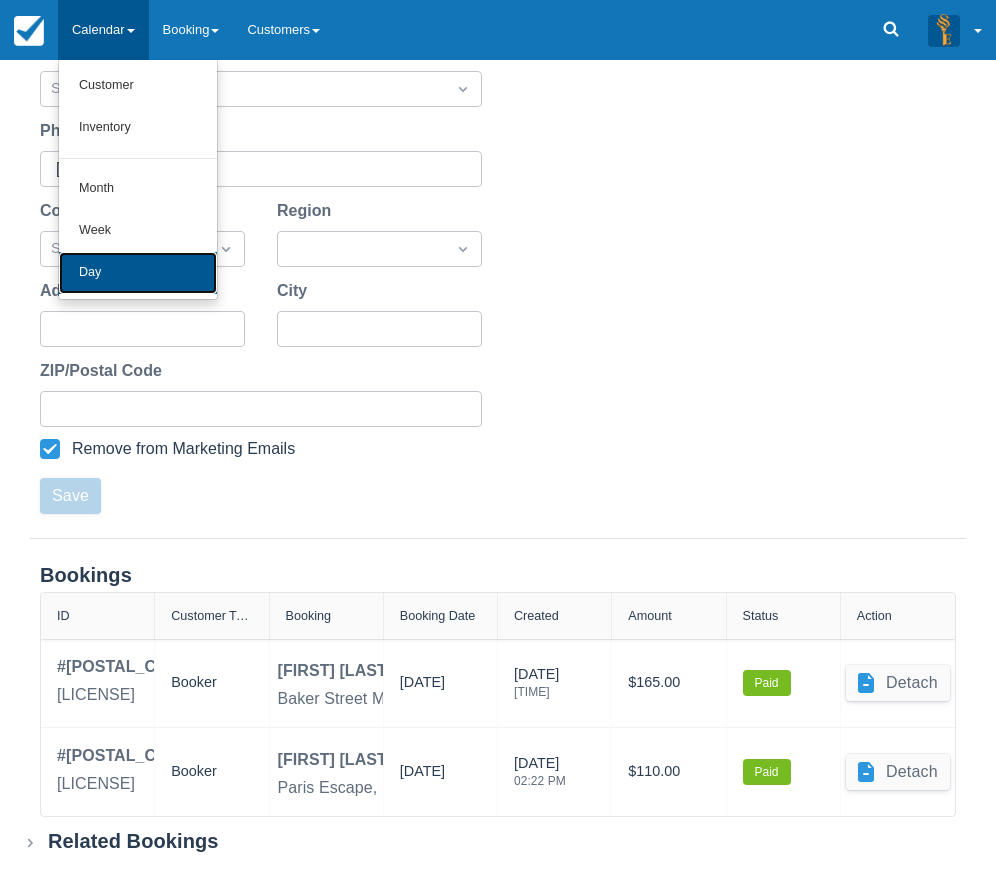 click on "Day" at bounding box center (138, 273) 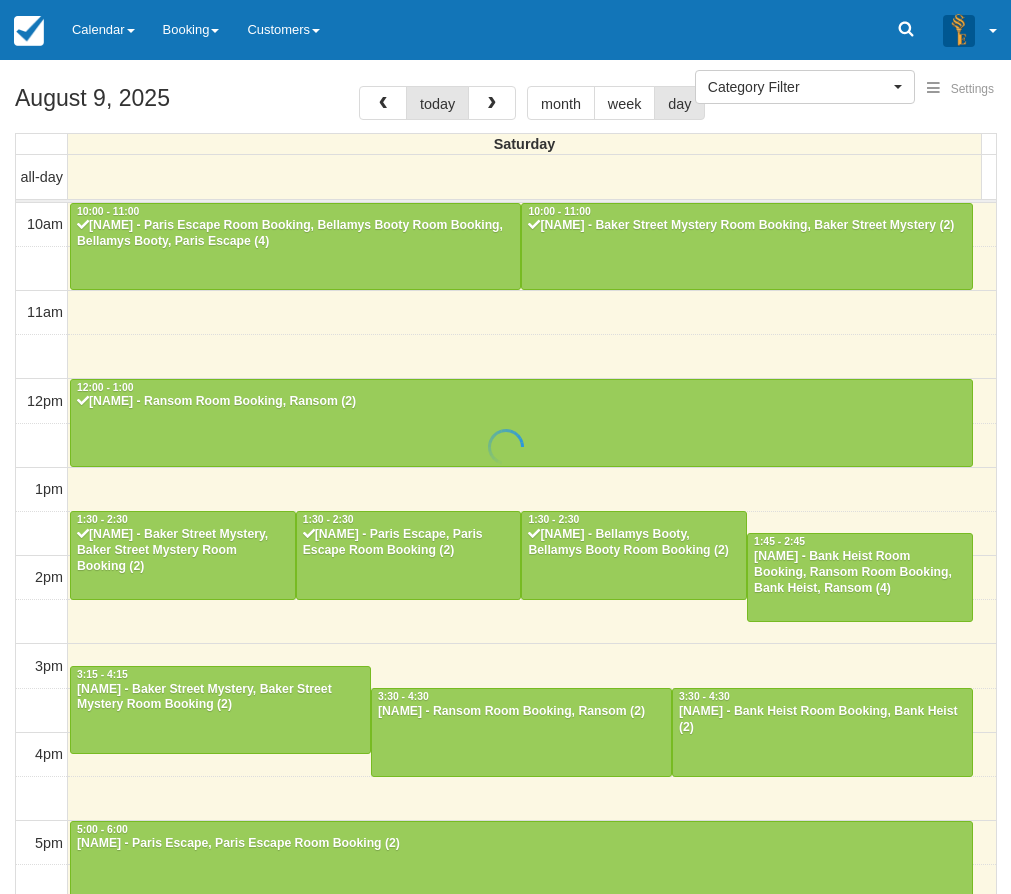 select 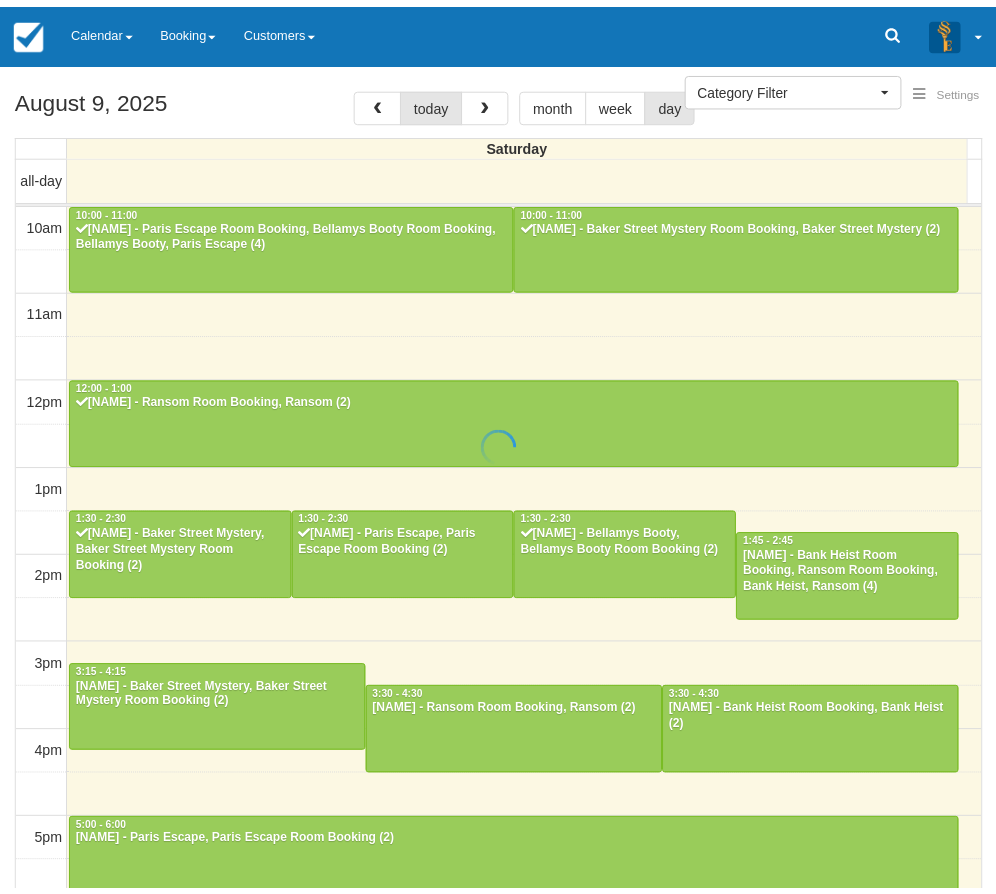 scroll, scrollTop: 0, scrollLeft: 0, axis: both 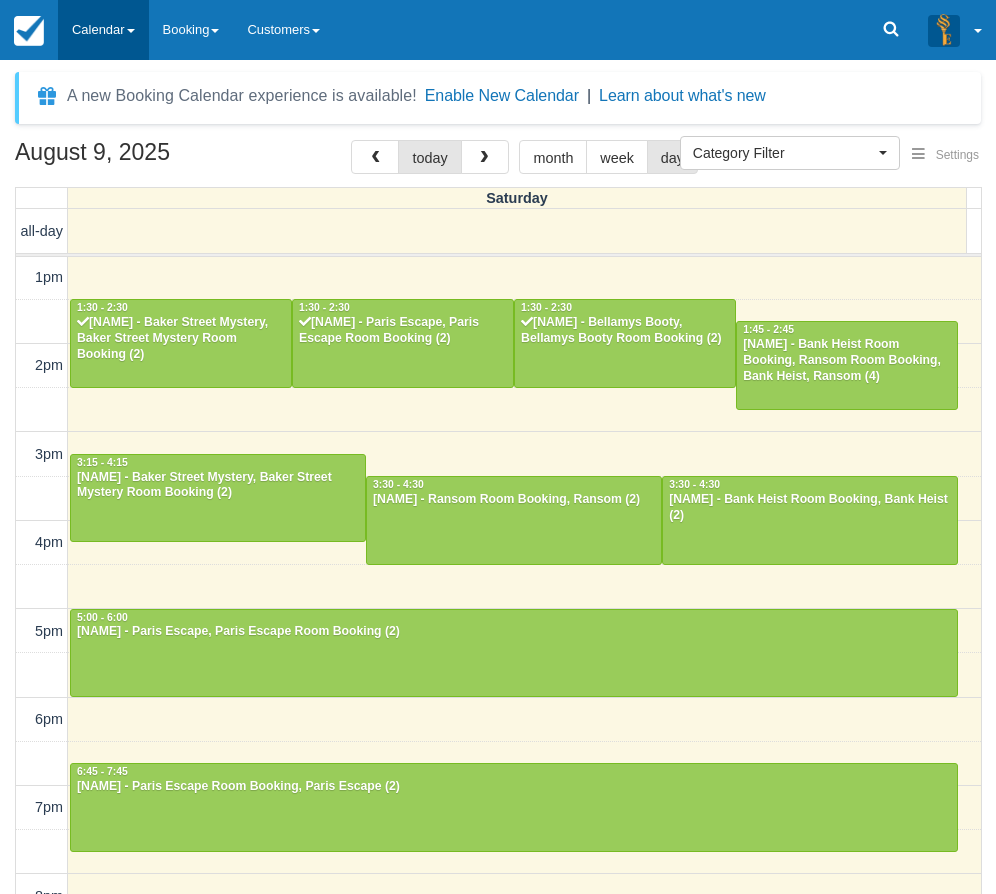 click on "Calendar" at bounding box center (103, 30) 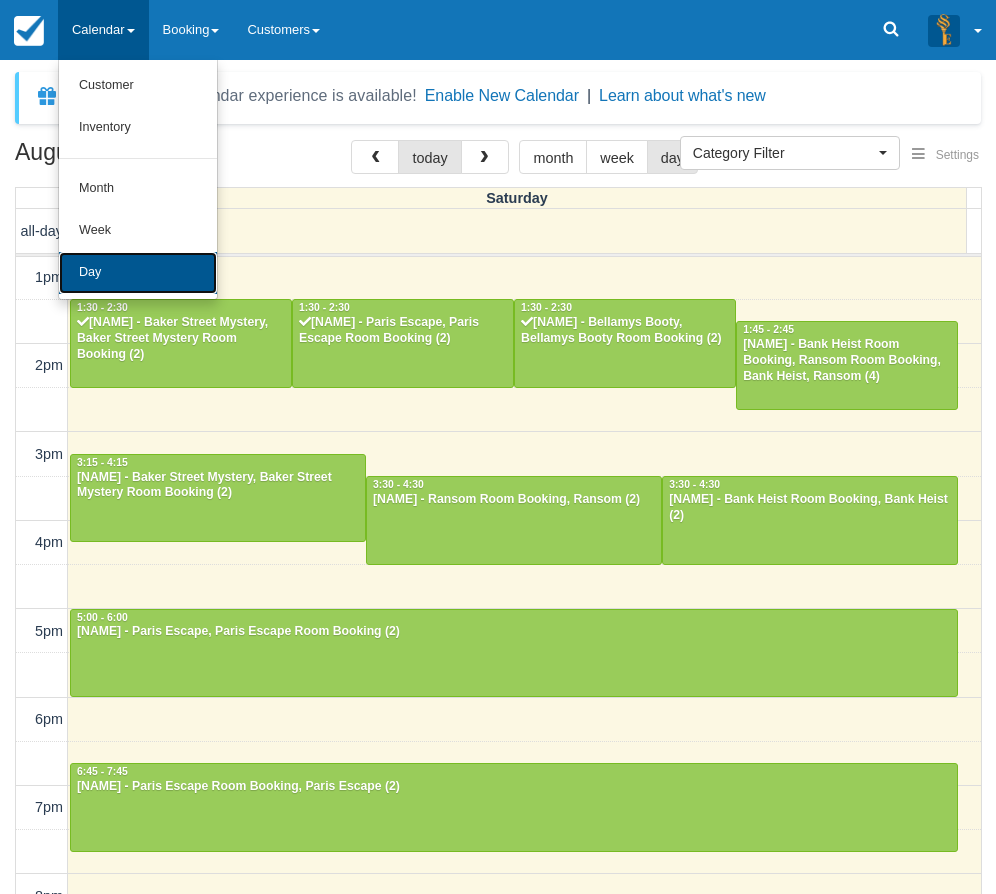 click on "Day" at bounding box center [138, 273] 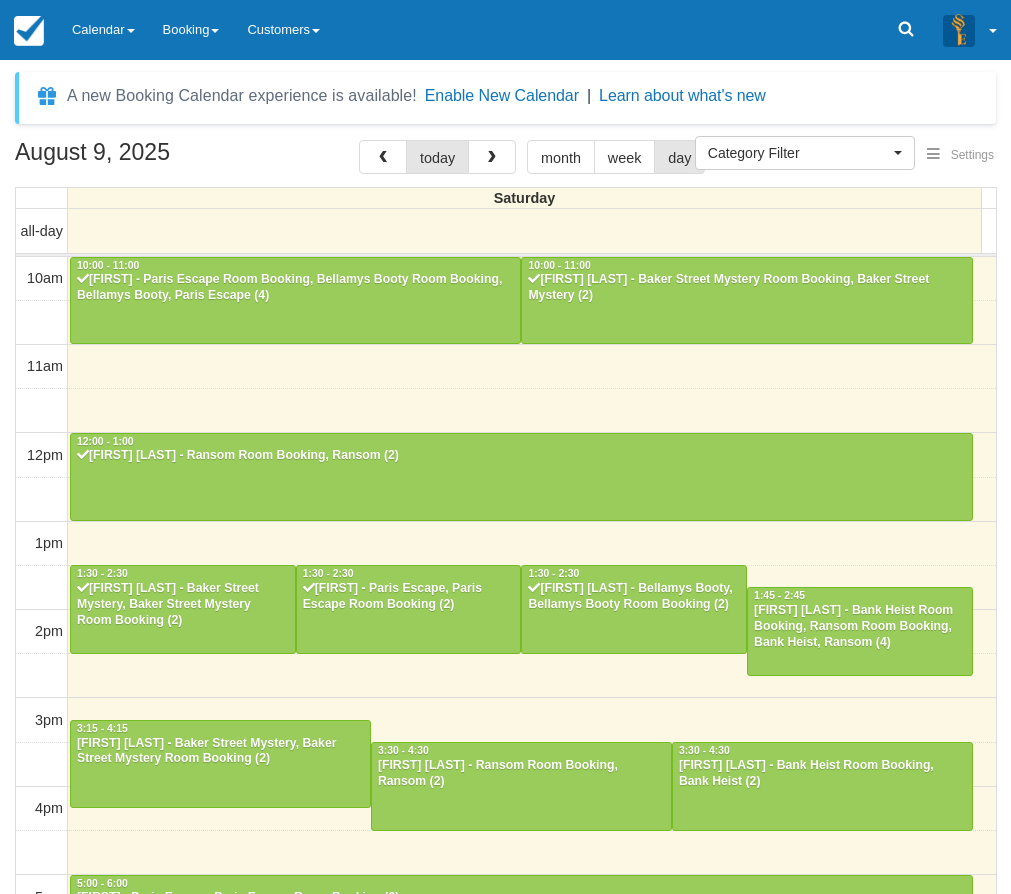 select 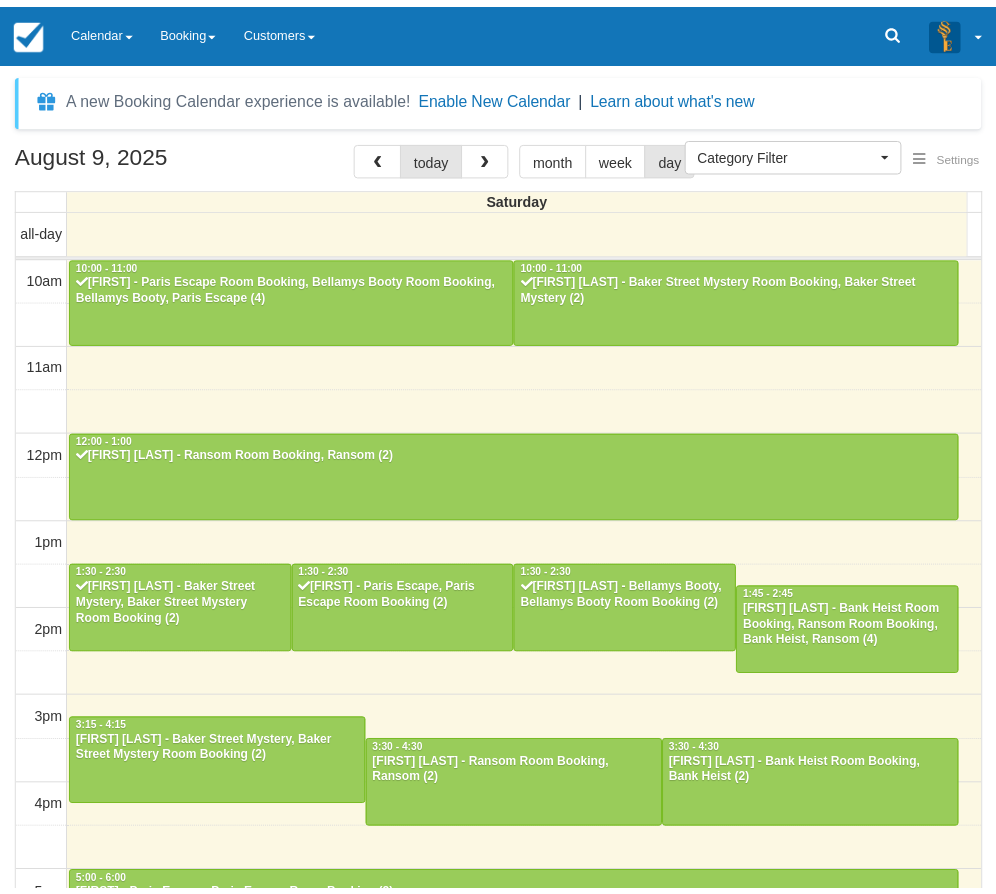 scroll, scrollTop: 0, scrollLeft: 0, axis: both 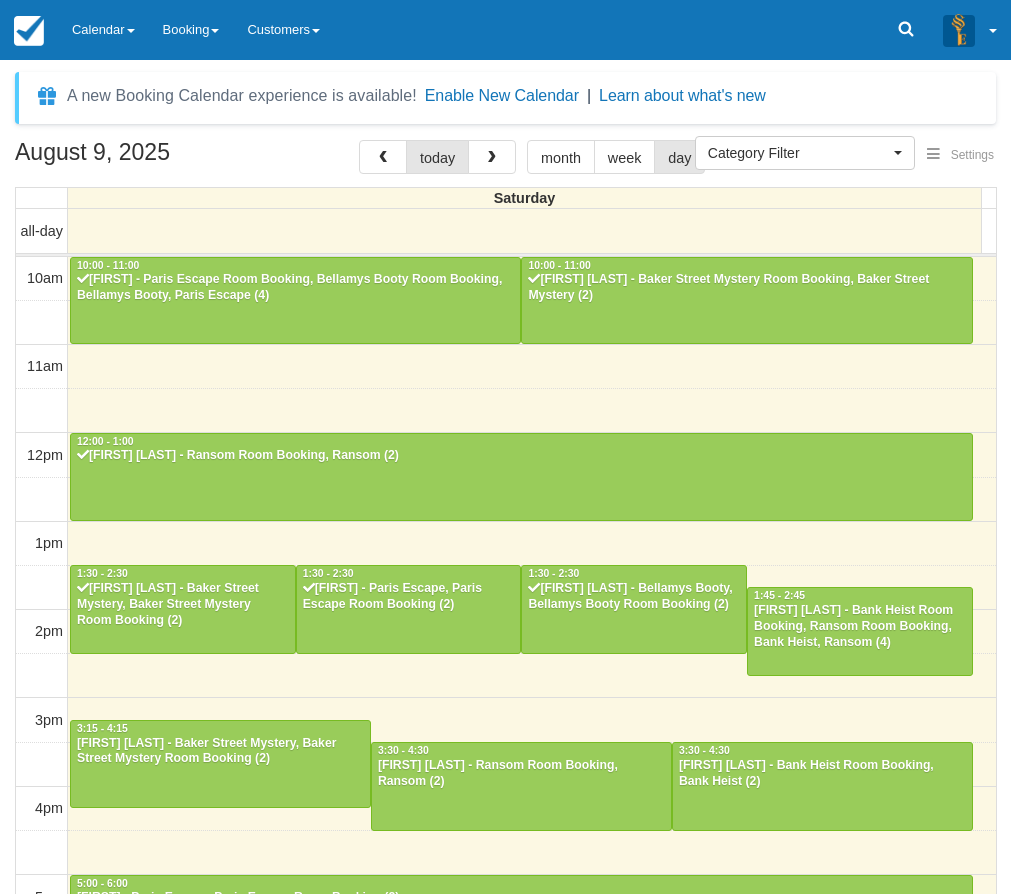 select 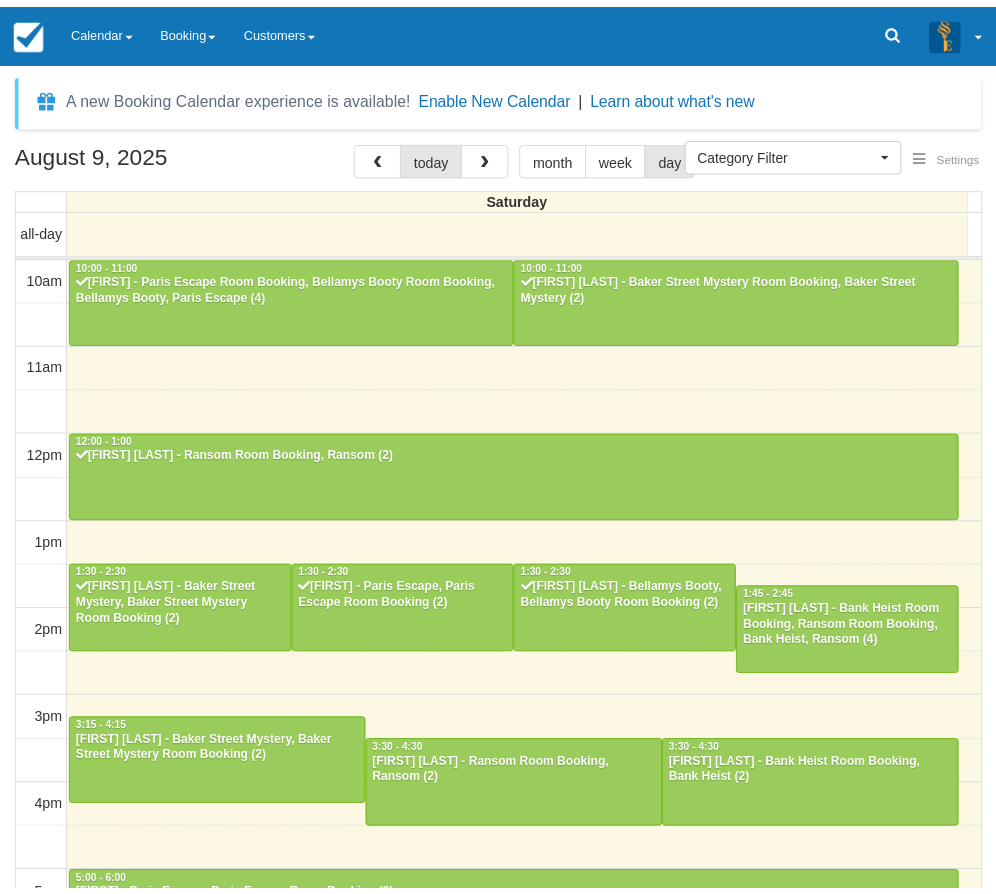 scroll, scrollTop: 0, scrollLeft: 0, axis: both 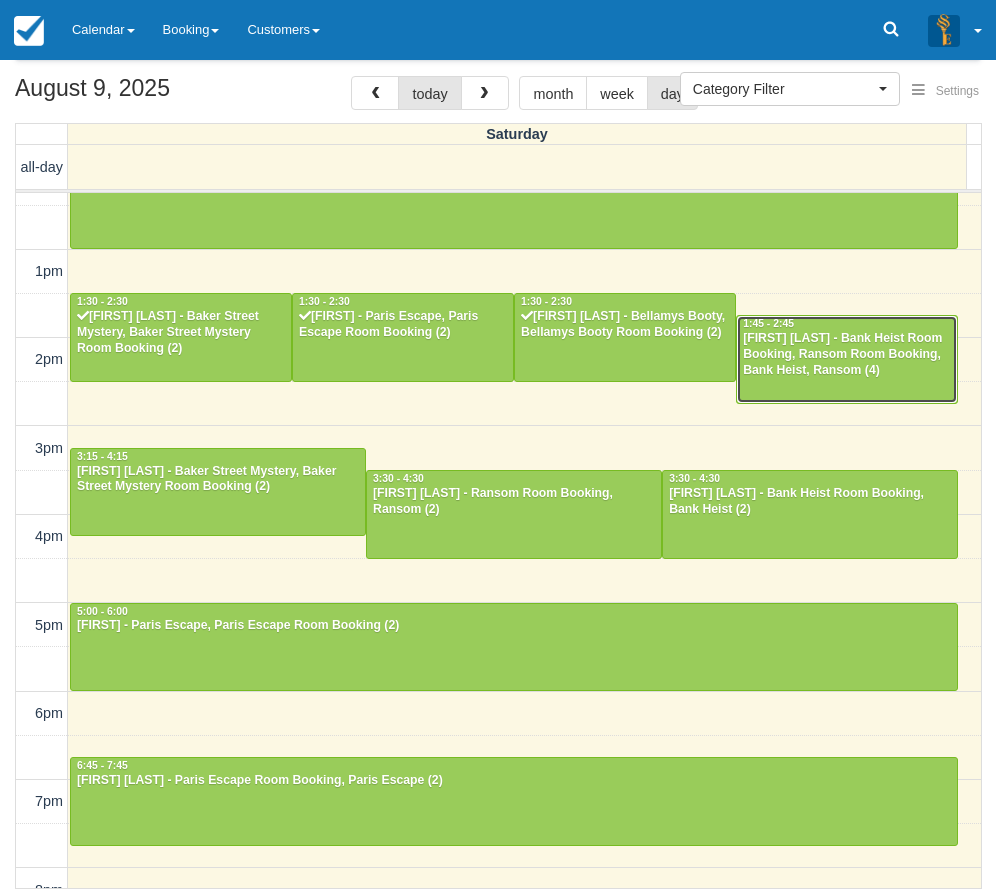 click on "[FIRST] [LAST] - Bank Heist Room Booking, Ransom Room Booking, Bank Heist, Ransom (4)" at bounding box center [847, 355] 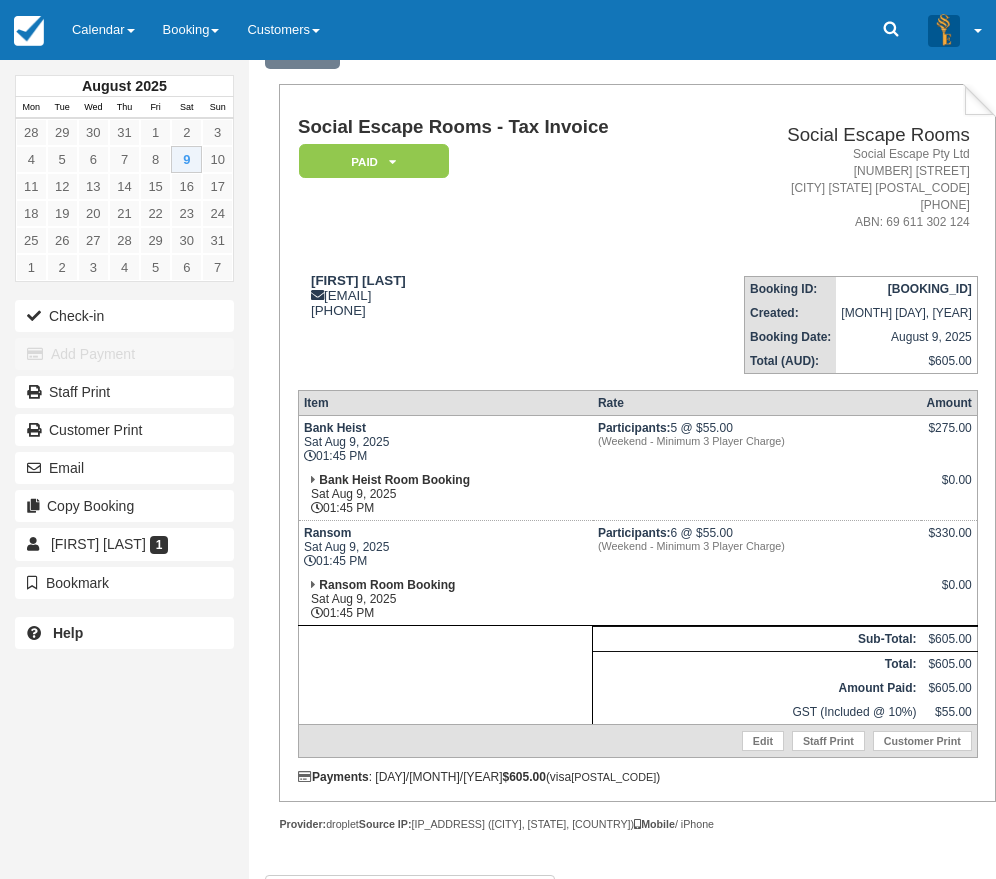 scroll, scrollTop: 100, scrollLeft: 0, axis: vertical 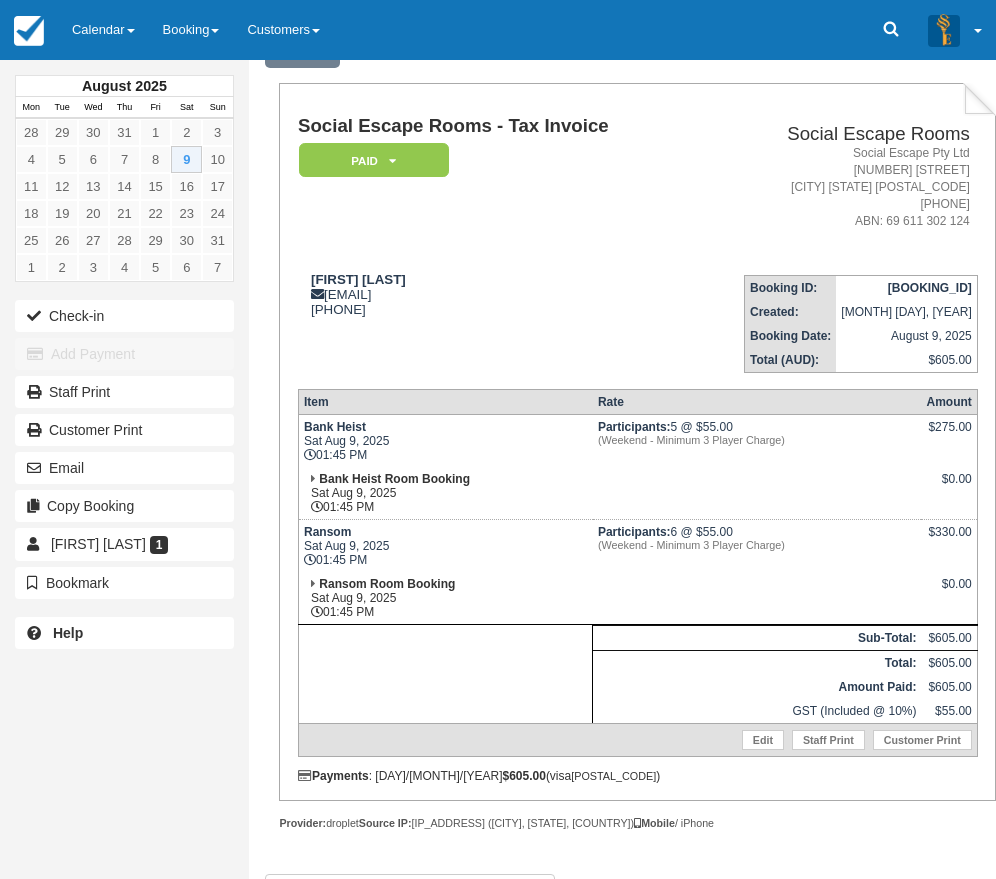 click on "Social Escape Rooms - Tax Invoice
Paid   Pending Reserved Deposit Blocked for Custom Cancelled Deposit Pending
Social Escape Rooms
Social Escape Pty Ltd
[NUMBER] [STREET]
[CITY] [STATE] [POSTAL_CODE]
[PHONE]
ABN: 69 611 302 124
[FIRST] [LAST]  [EMAIL] [PHONE]
Booking ID:
[BOOKING_ID]
Created:
[MONTH] [DAY], [YEAR]
Booking Date:
[MONTH] [DAY], [YEAR]
Total (AUD):
$605.00
Item
Rate
Amount
Bank Heist
Sat [MONTH] [DAY], [YEAR]
01:45 PM
Participants:  5 @ $55.00  (Weekend - Minimum 3 Player Charge)
$275.00" at bounding box center (637, 442) 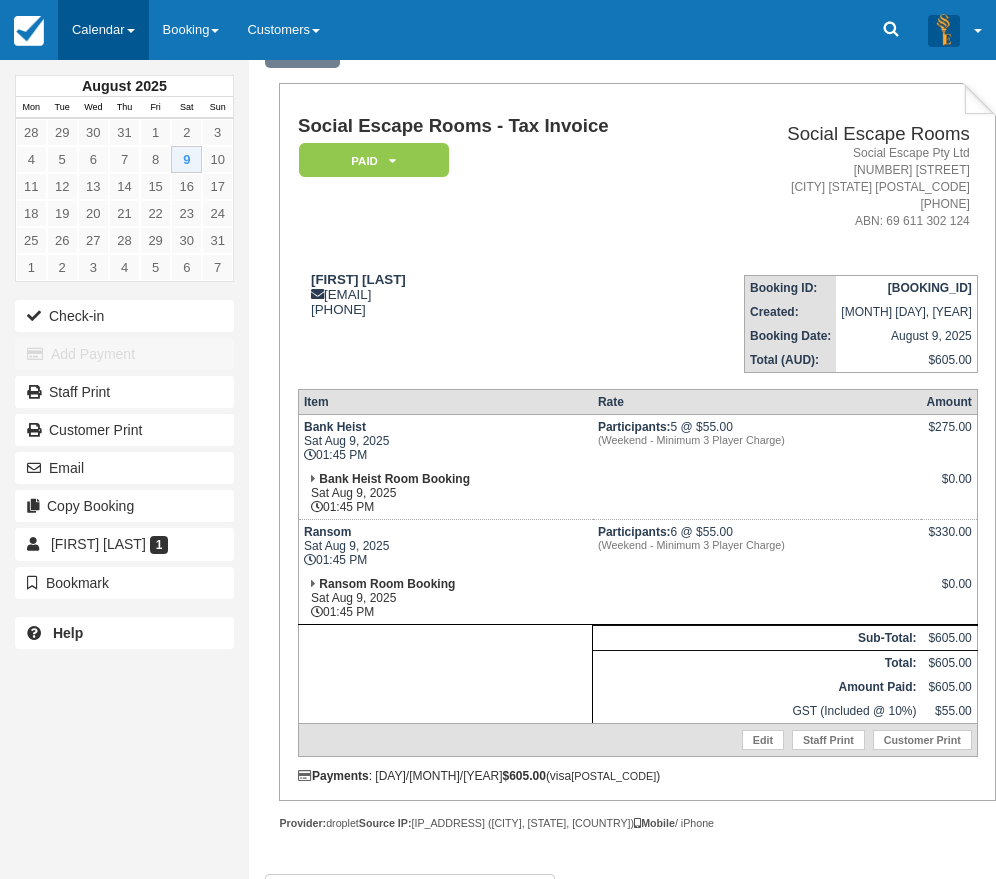 click on "Calendar" at bounding box center (103, 30) 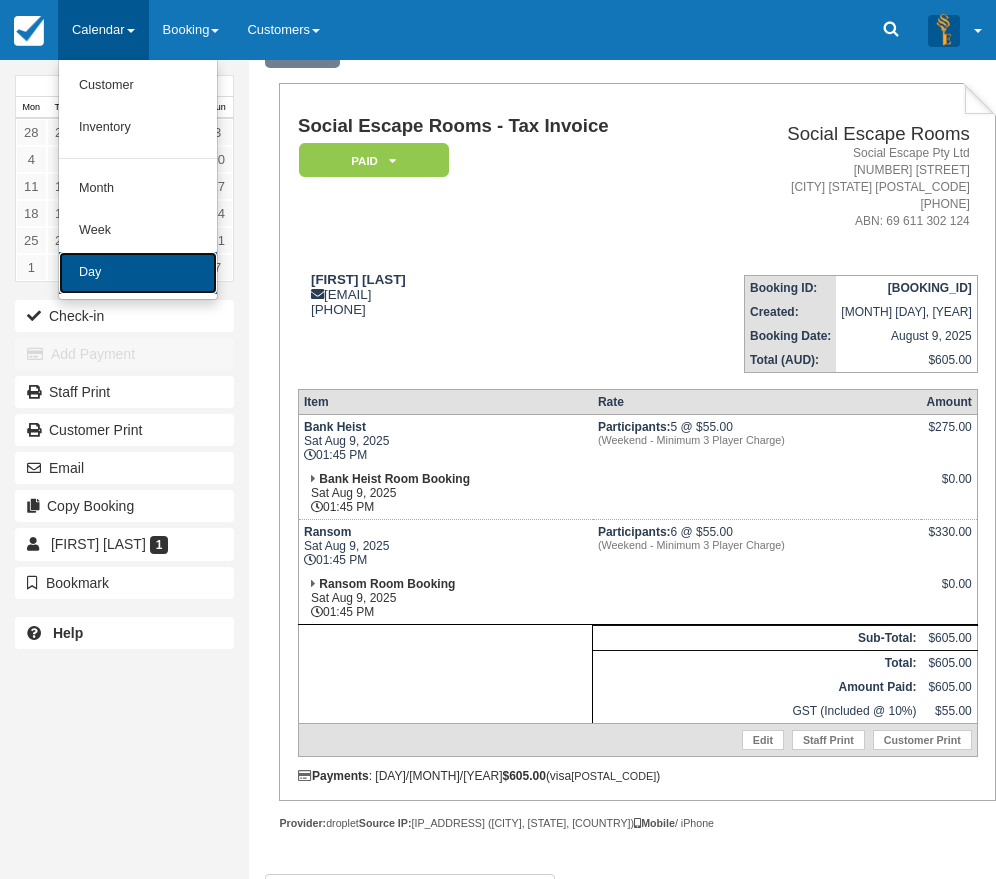 click on "Day" at bounding box center [138, 273] 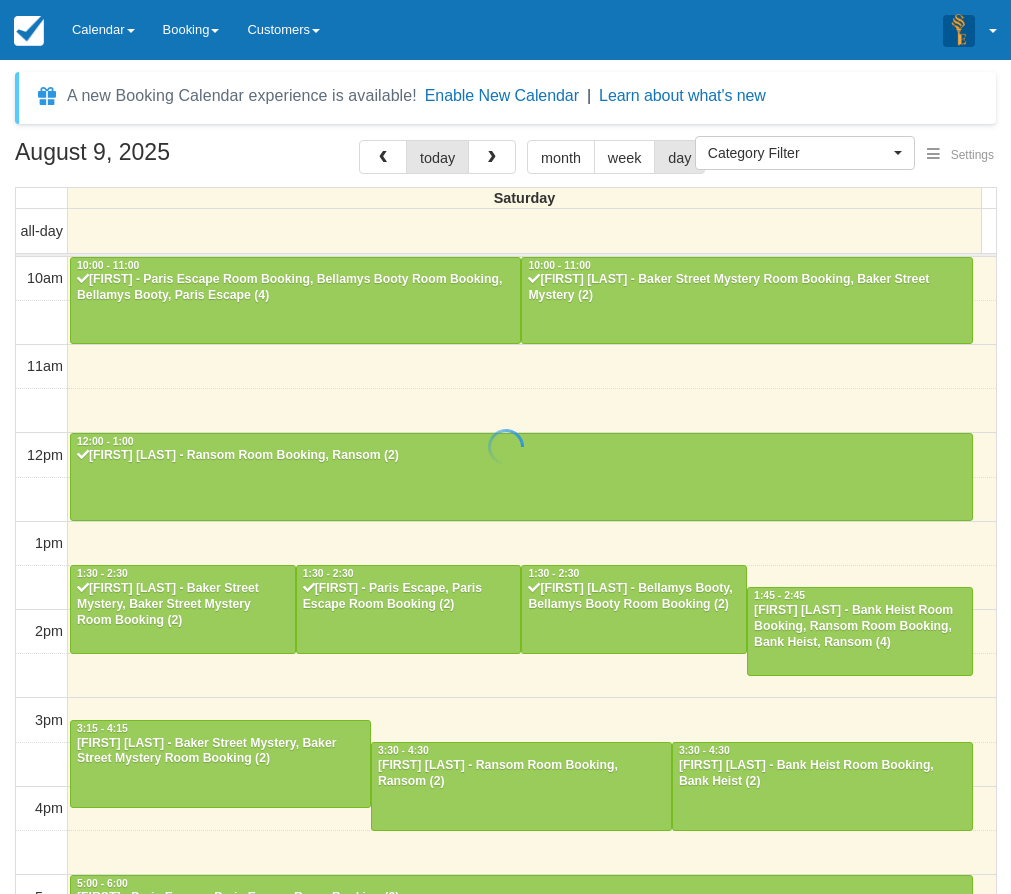 select 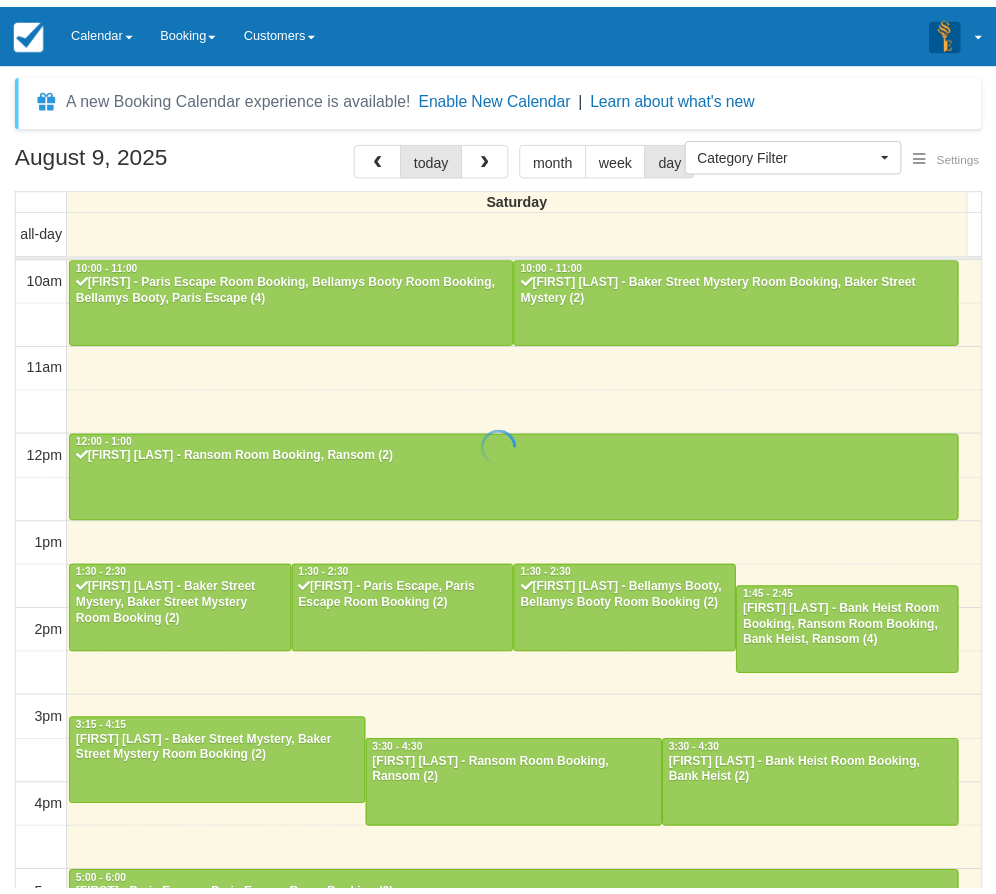 scroll, scrollTop: 0, scrollLeft: 0, axis: both 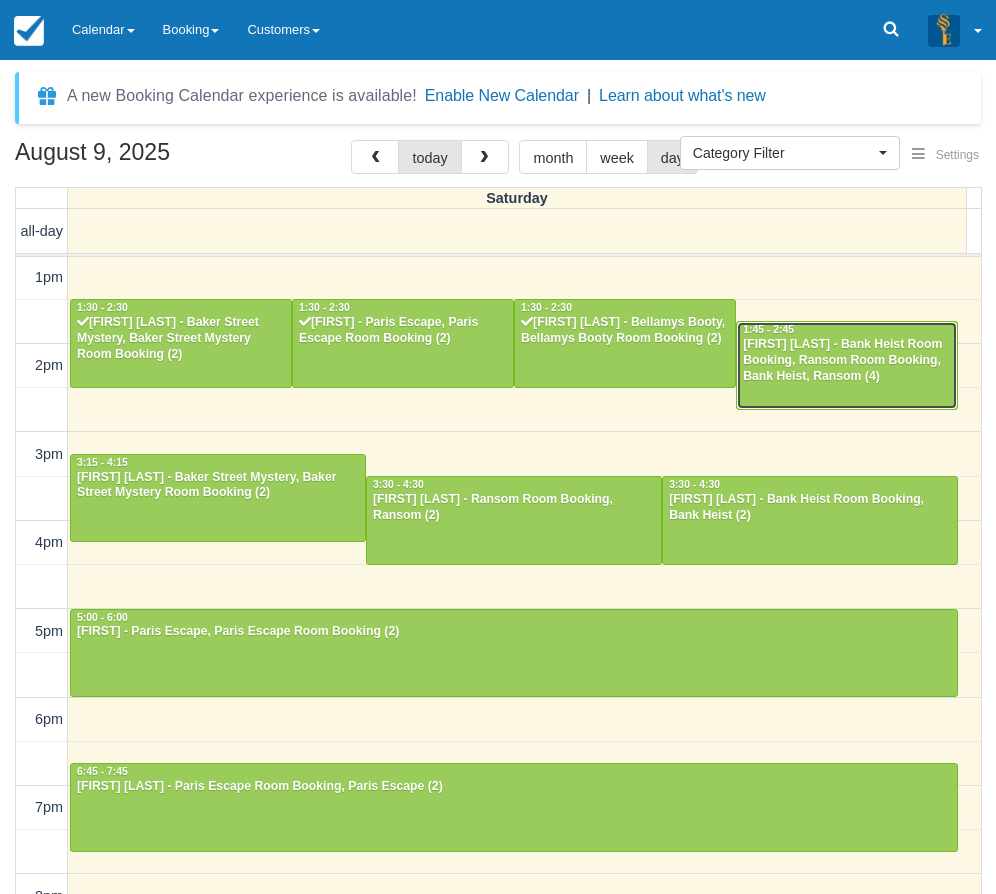 click on "[FIRST] [LAST] - Bank Heist Room Booking, Ransom Room Booking, Bank Heist, Ransom (4)" at bounding box center (847, 361) 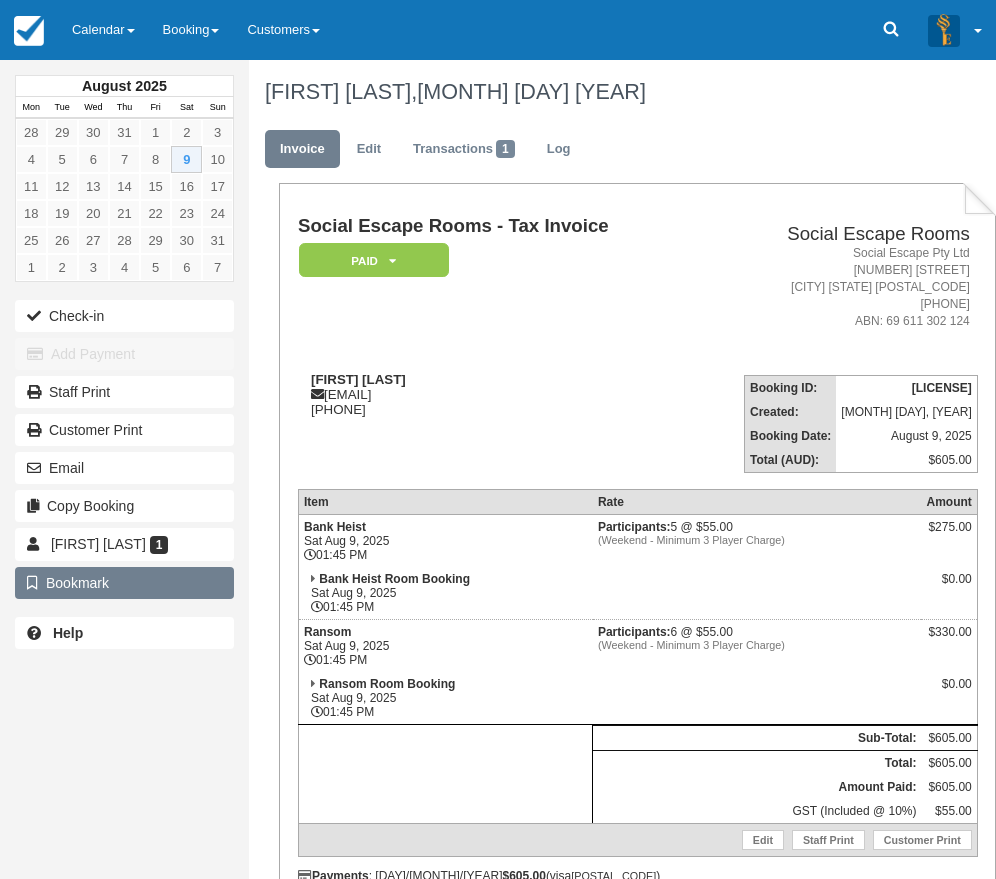 scroll, scrollTop: 0, scrollLeft: 0, axis: both 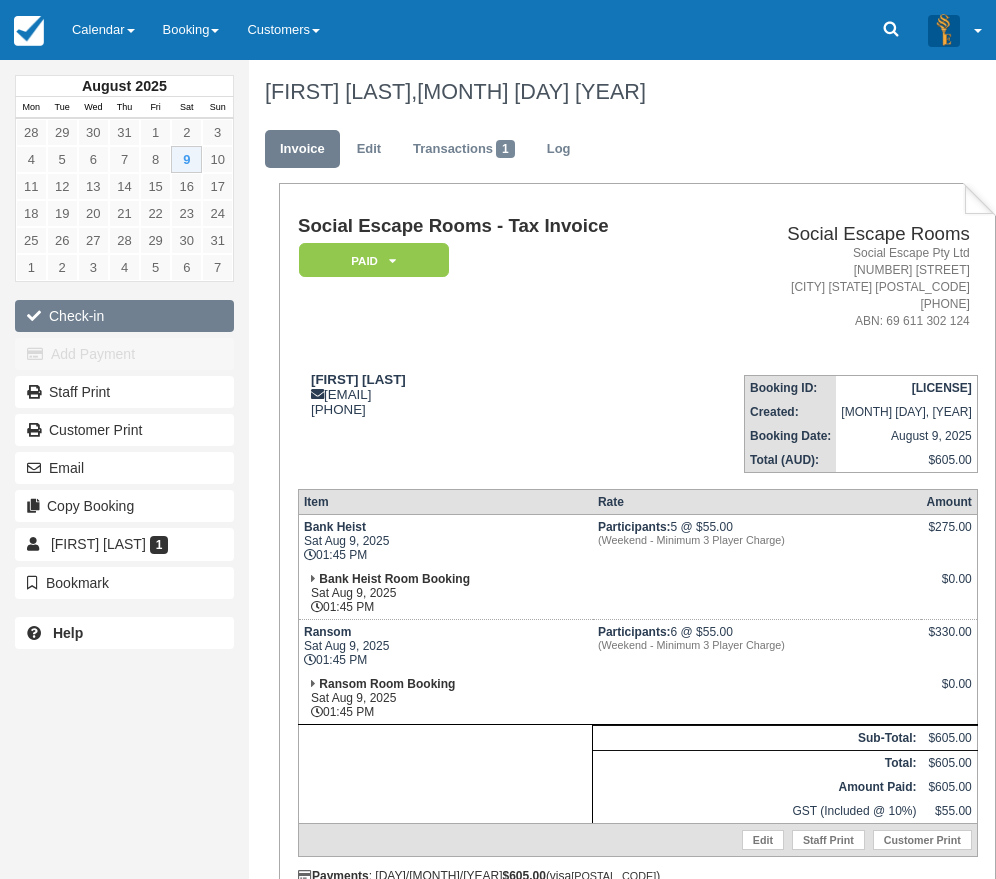 click on "Check-in" at bounding box center (124, 316) 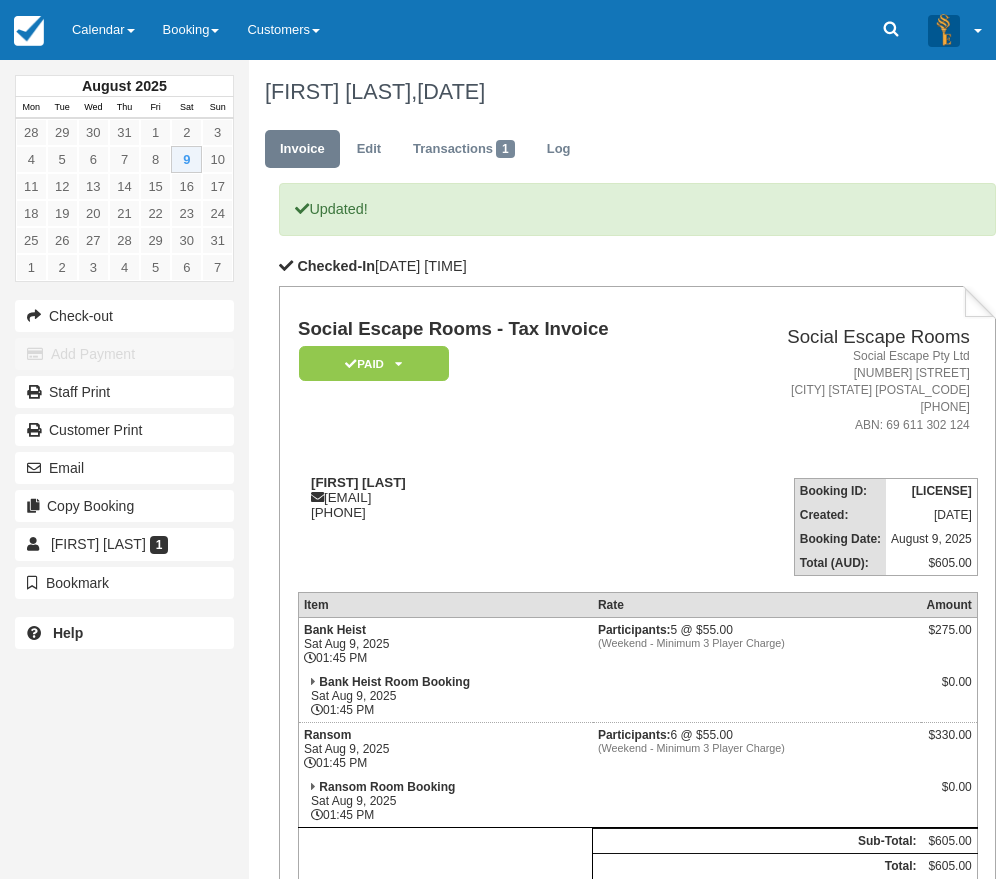 scroll, scrollTop: 0, scrollLeft: 0, axis: both 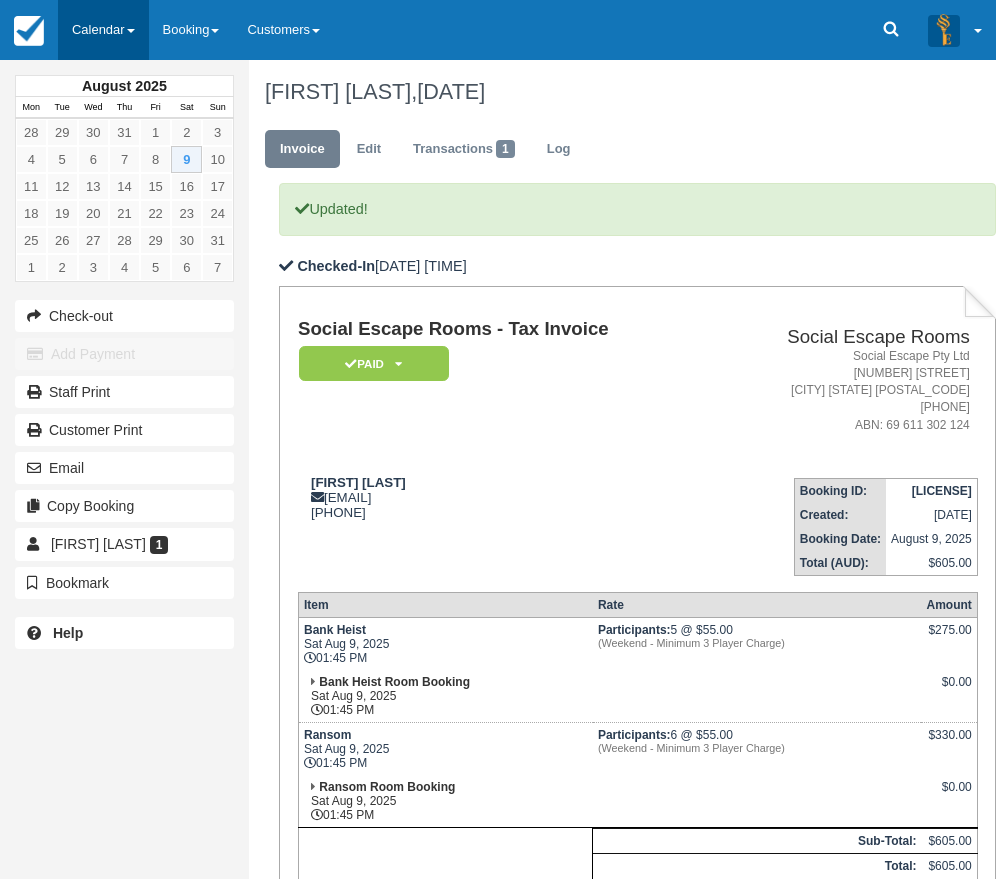 click on "Calendar" at bounding box center (103, 30) 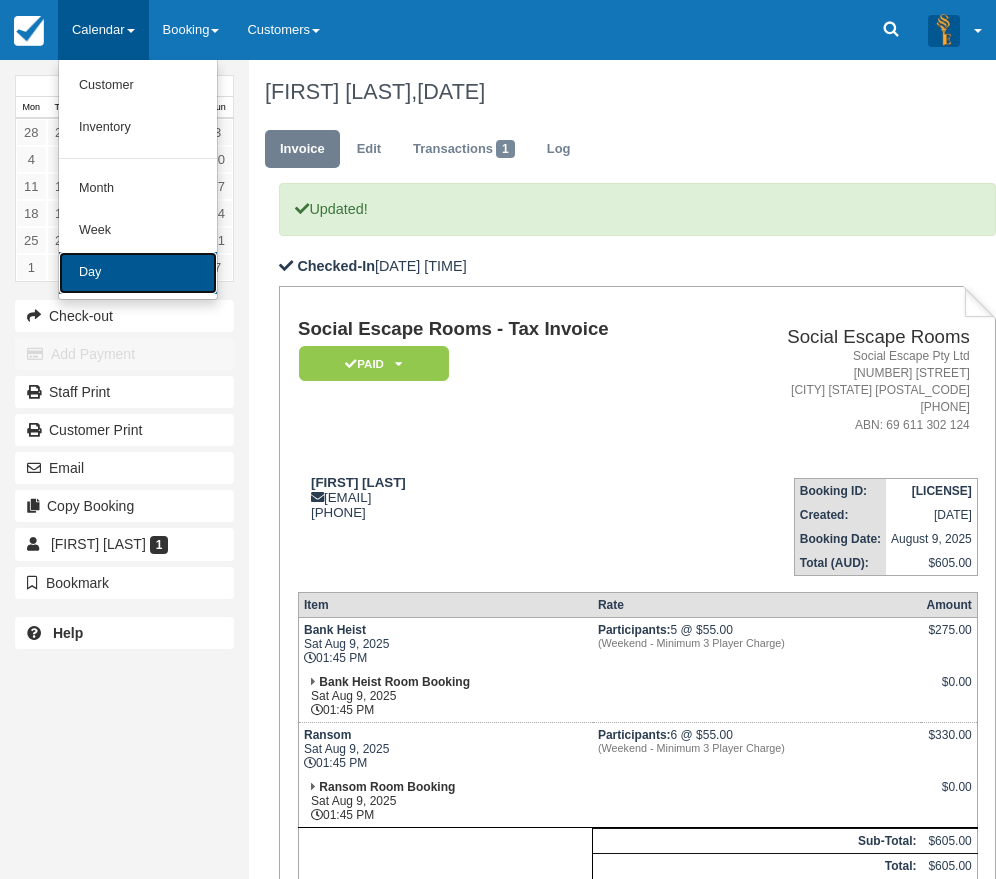 click on "Day" at bounding box center [138, 273] 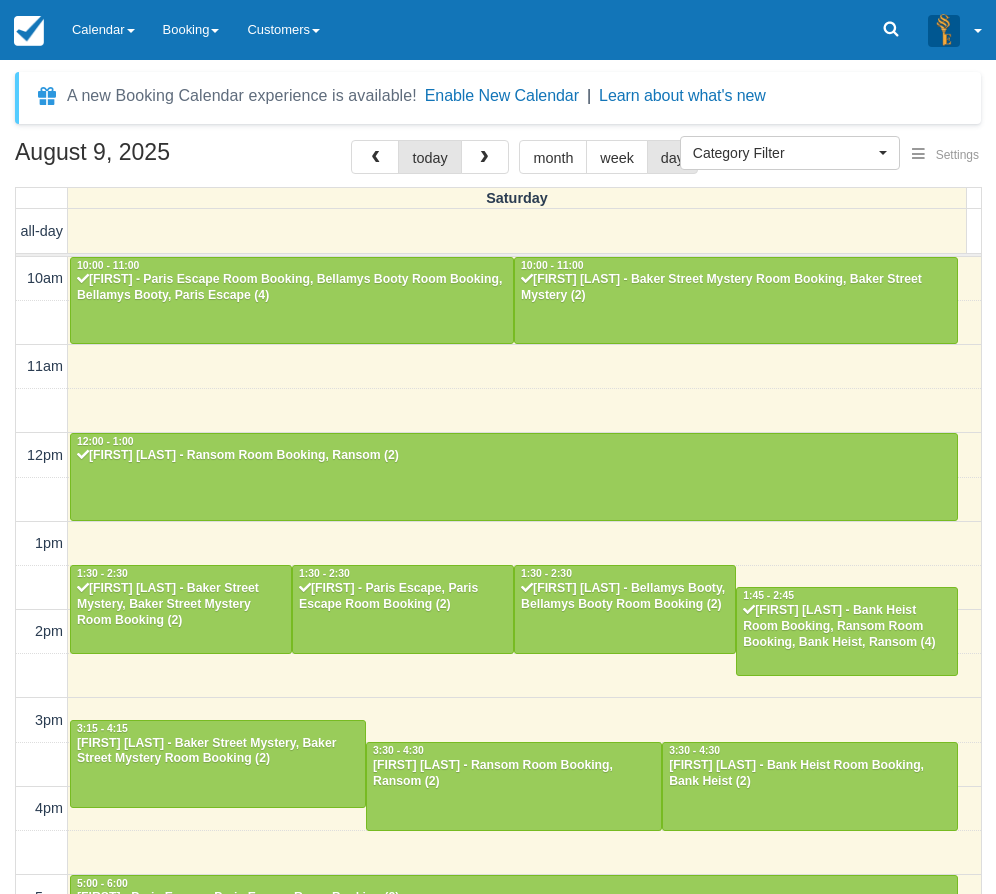 select 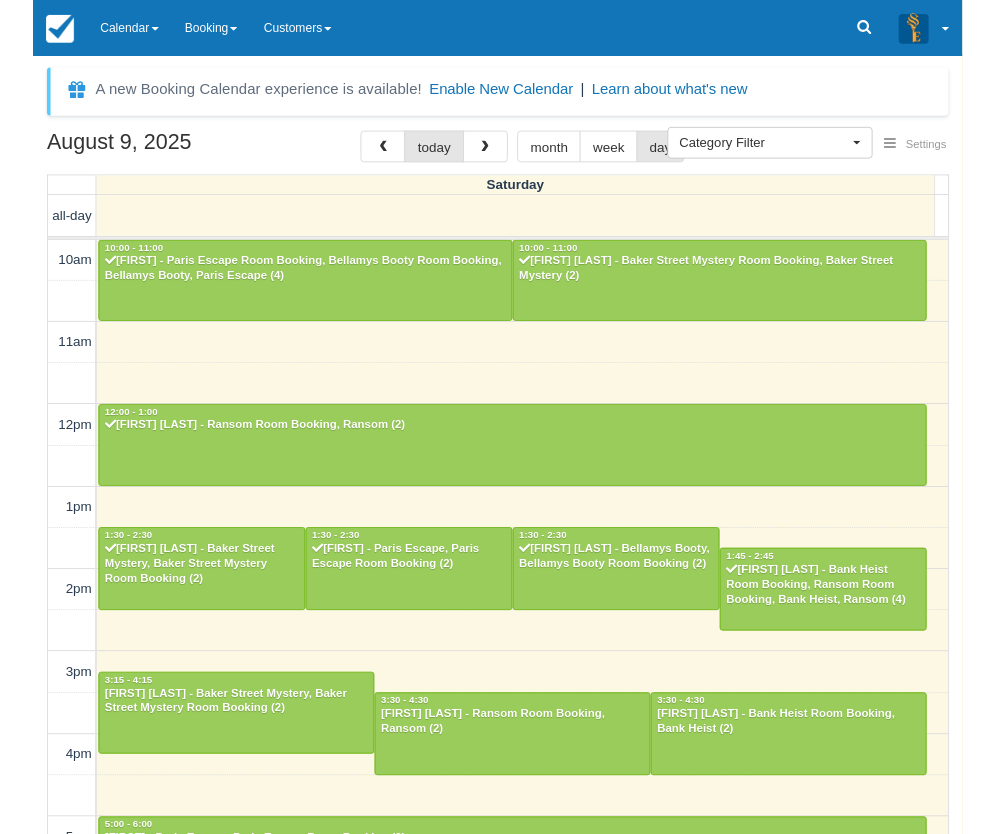 scroll, scrollTop: 266, scrollLeft: 0, axis: vertical 